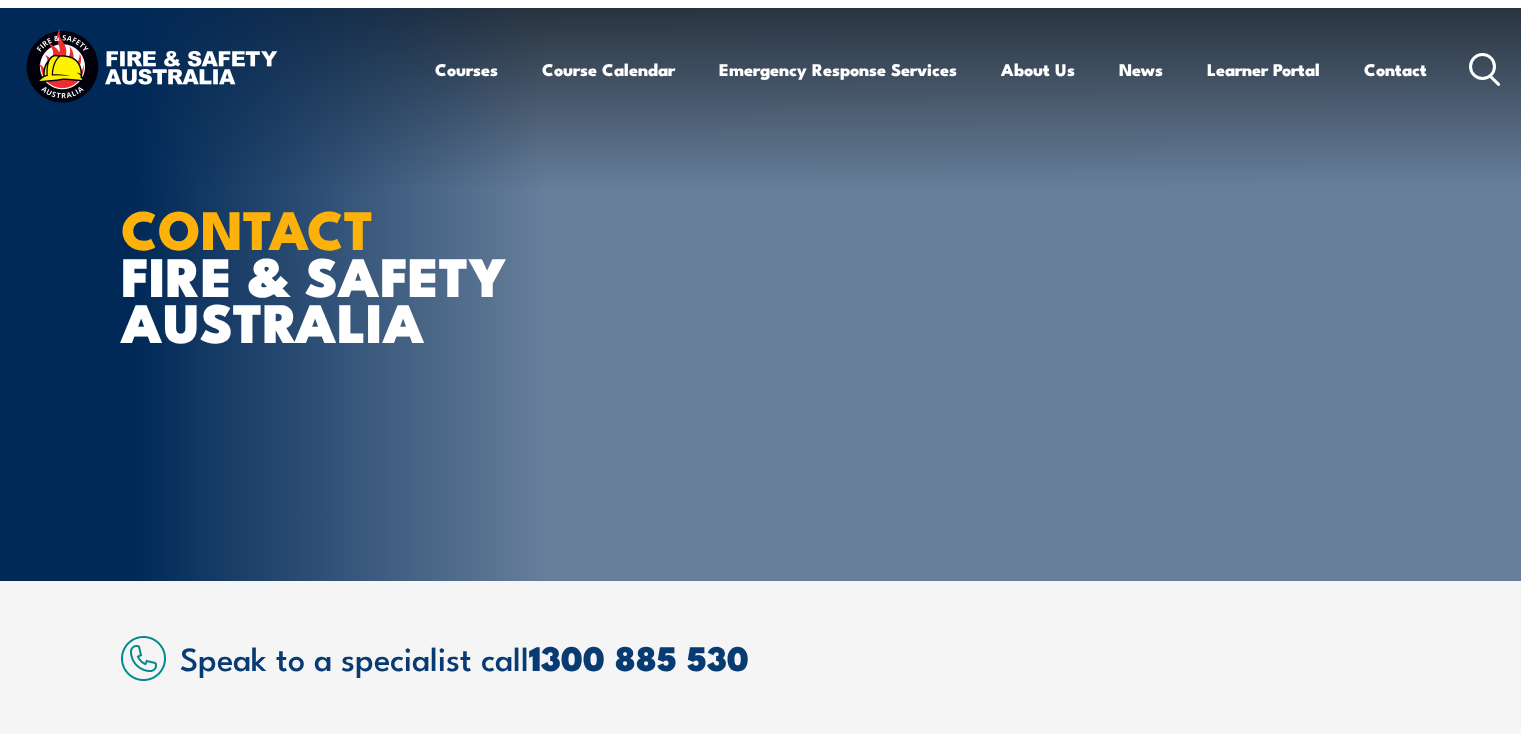scroll, scrollTop: 0, scrollLeft: 0, axis: both 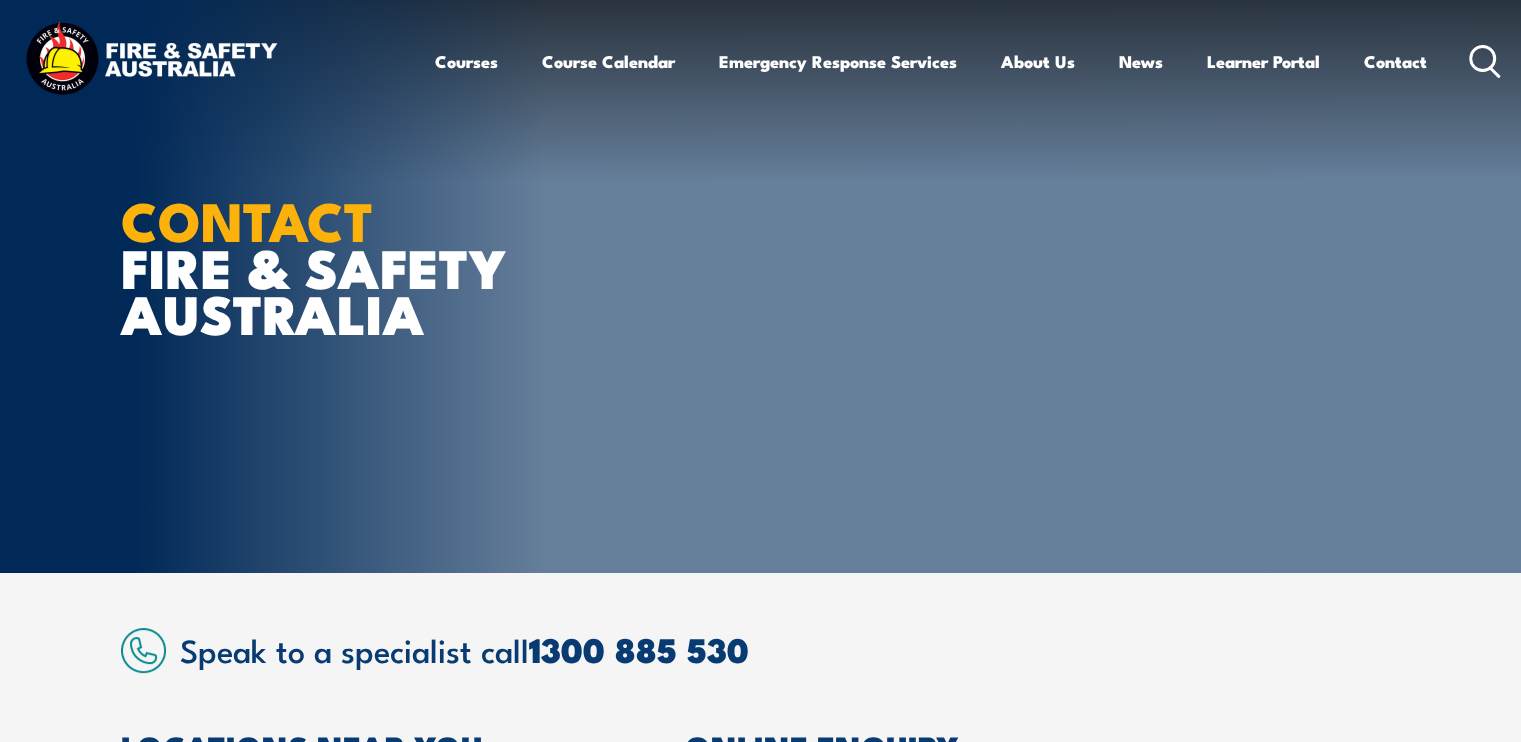 click 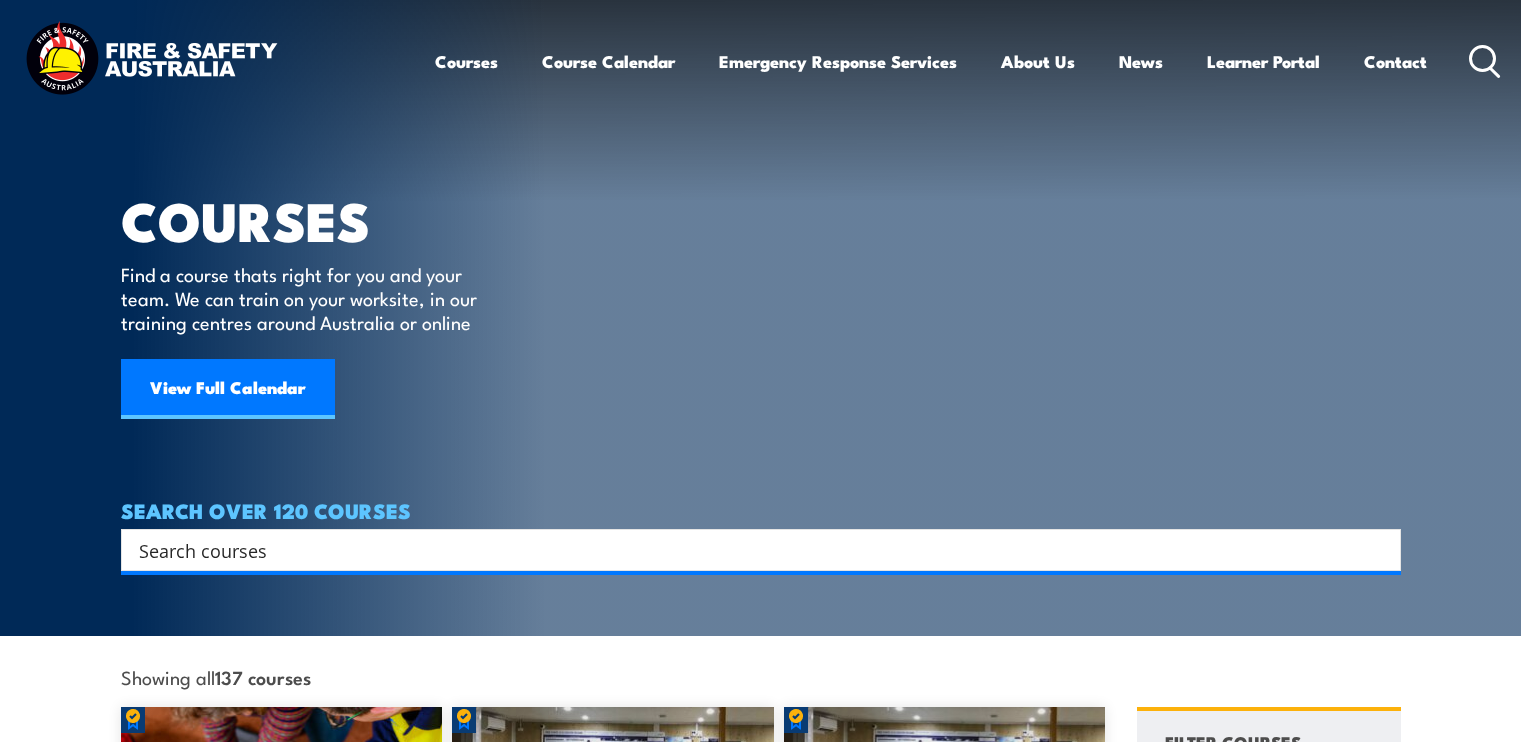 scroll, scrollTop: 0, scrollLeft: 0, axis: both 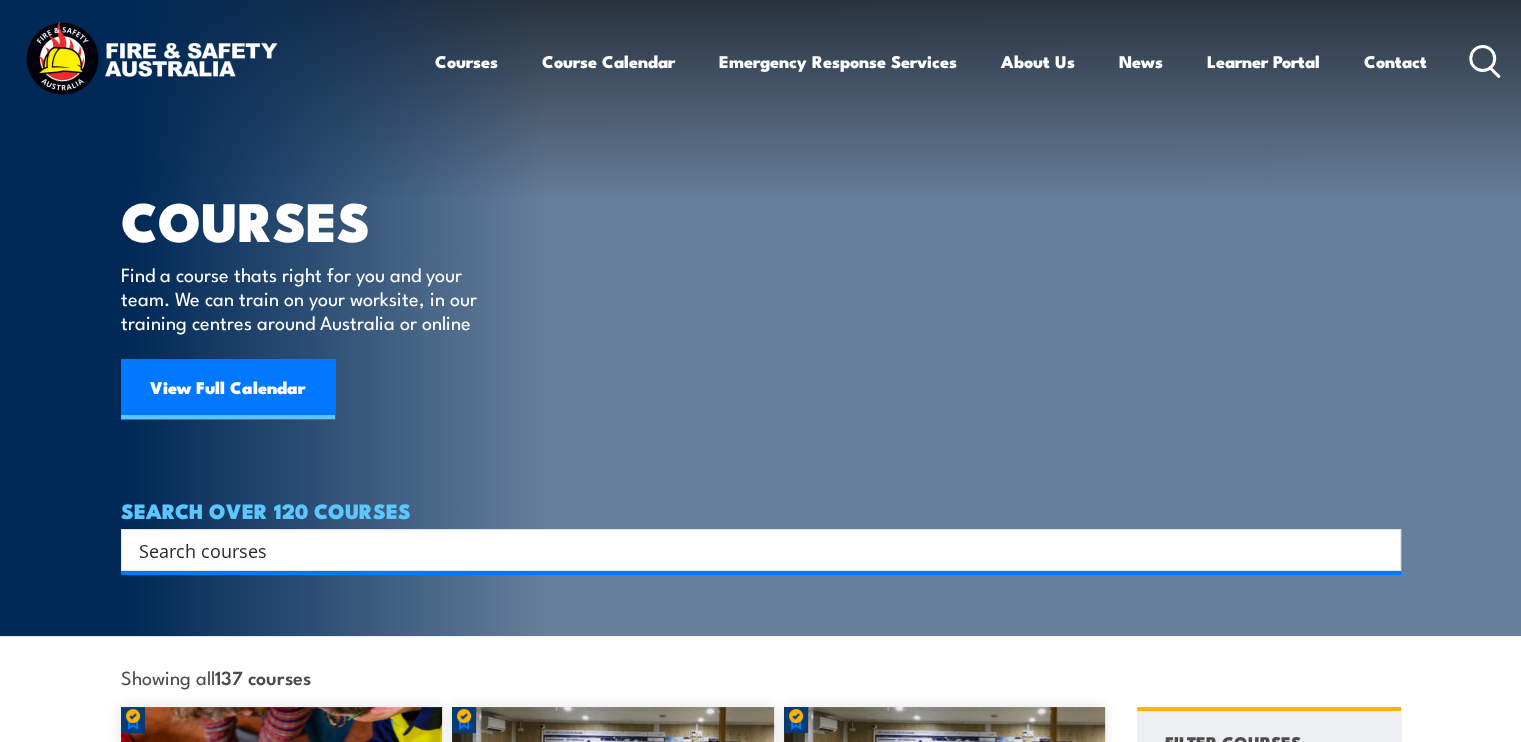 click at bounding box center [748, 550] 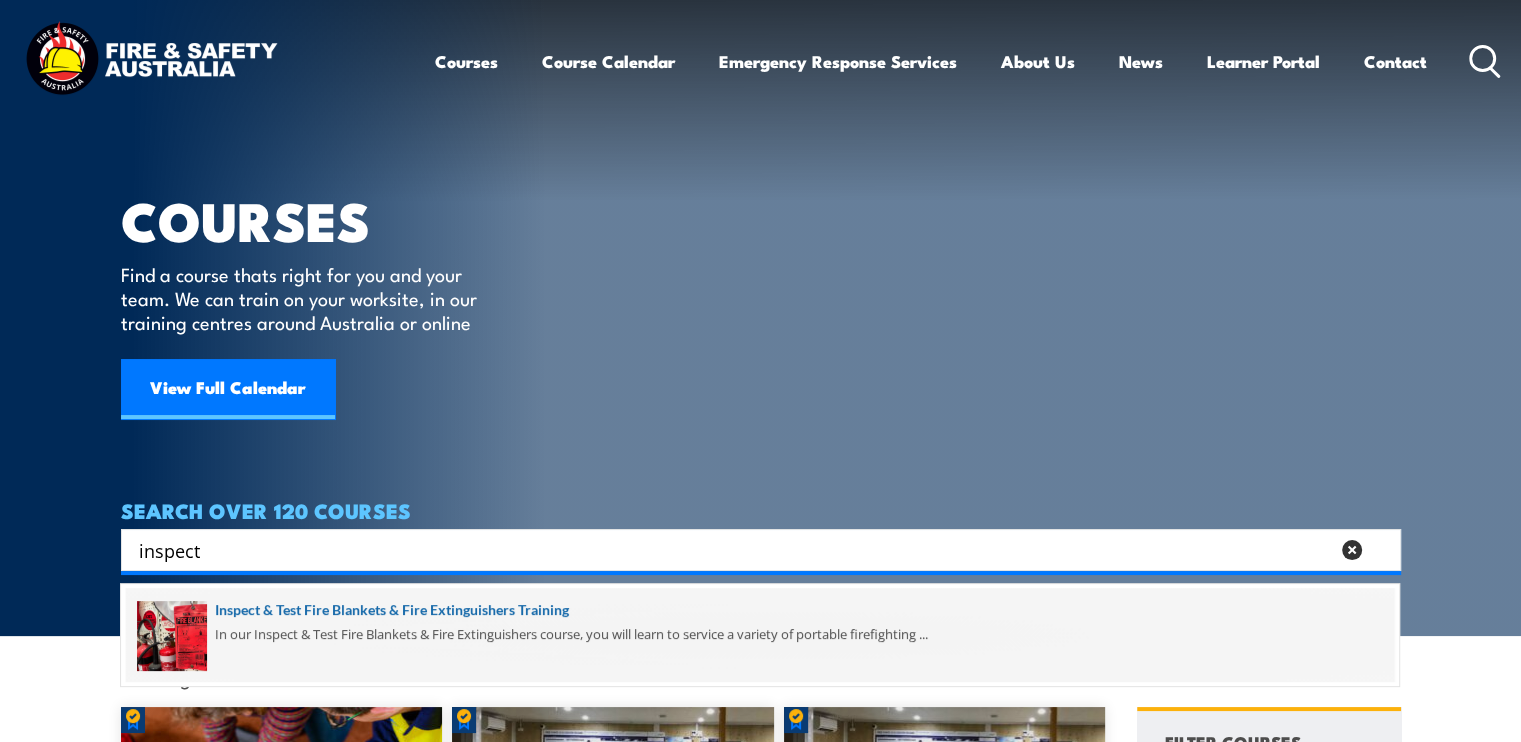 type on "inspect" 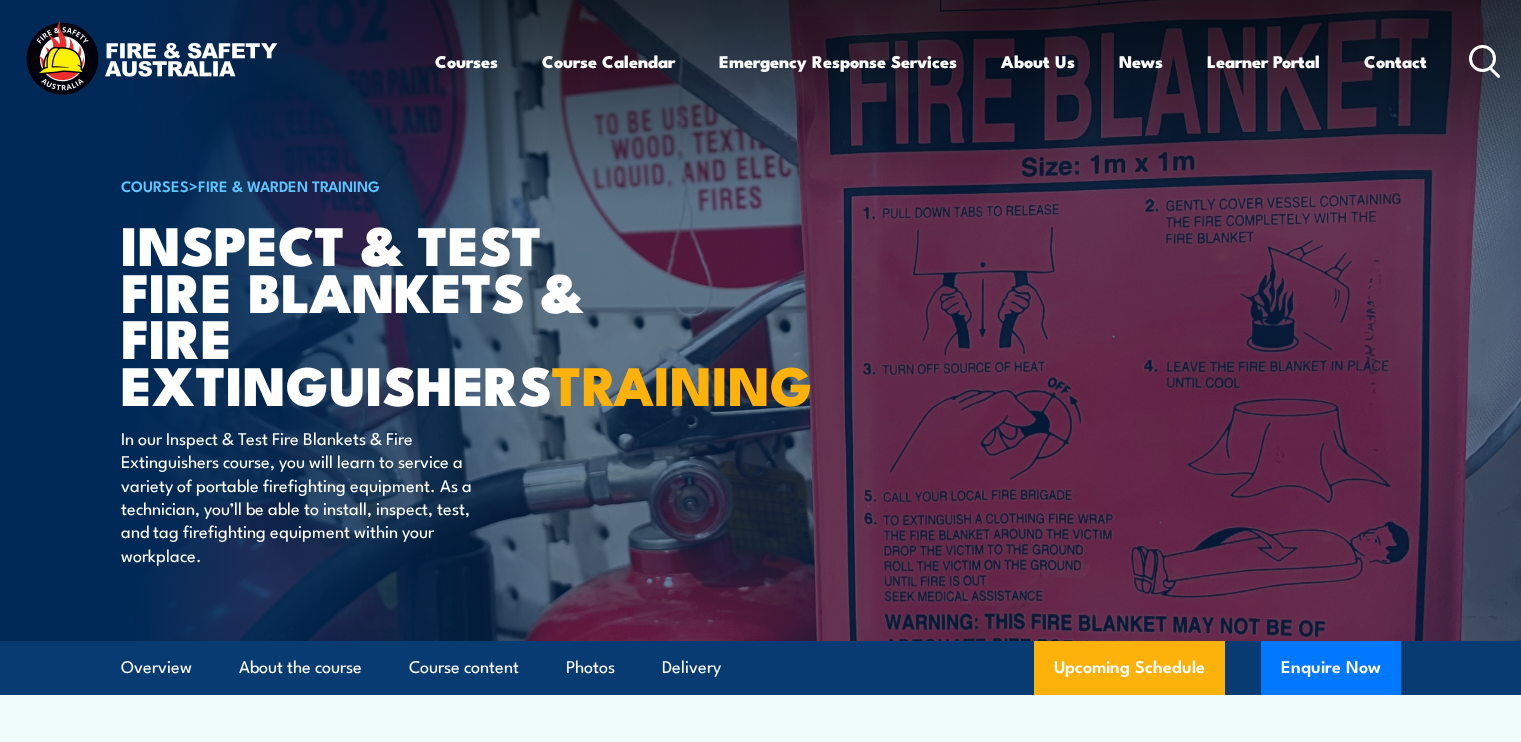 scroll, scrollTop: 300, scrollLeft: 0, axis: vertical 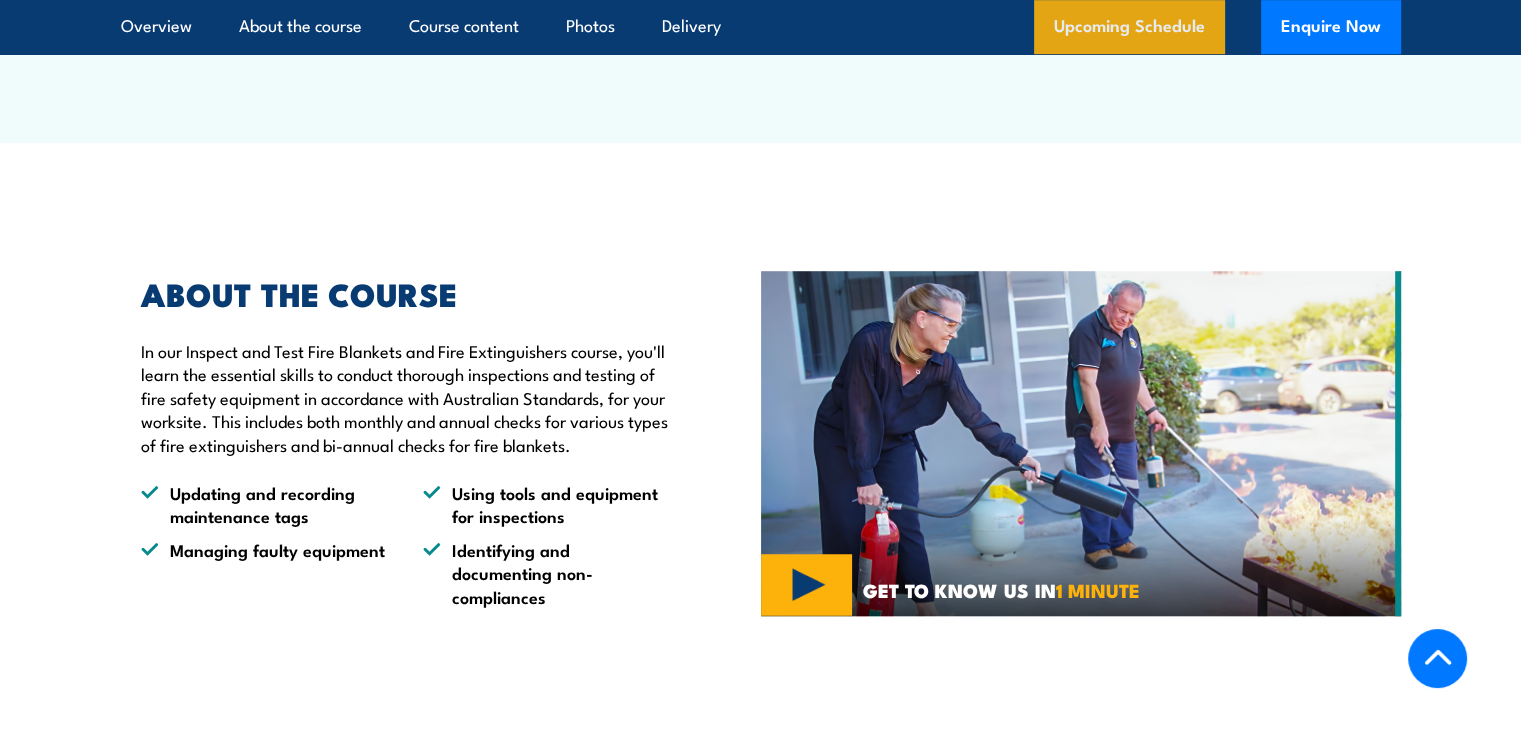 click on "Upcoming Schedule" at bounding box center [1129, 27] 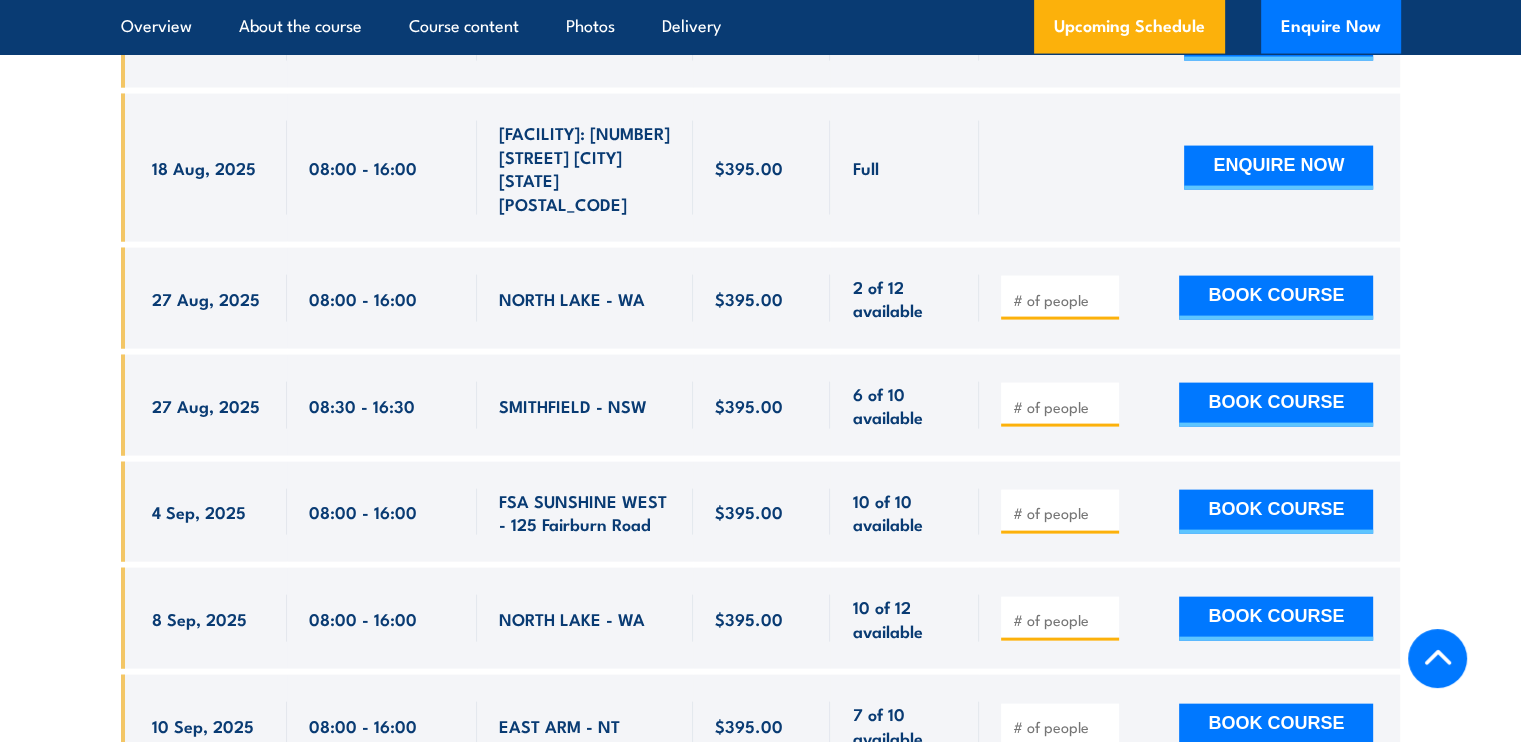 scroll, scrollTop: 4213, scrollLeft: 0, axis: vertical 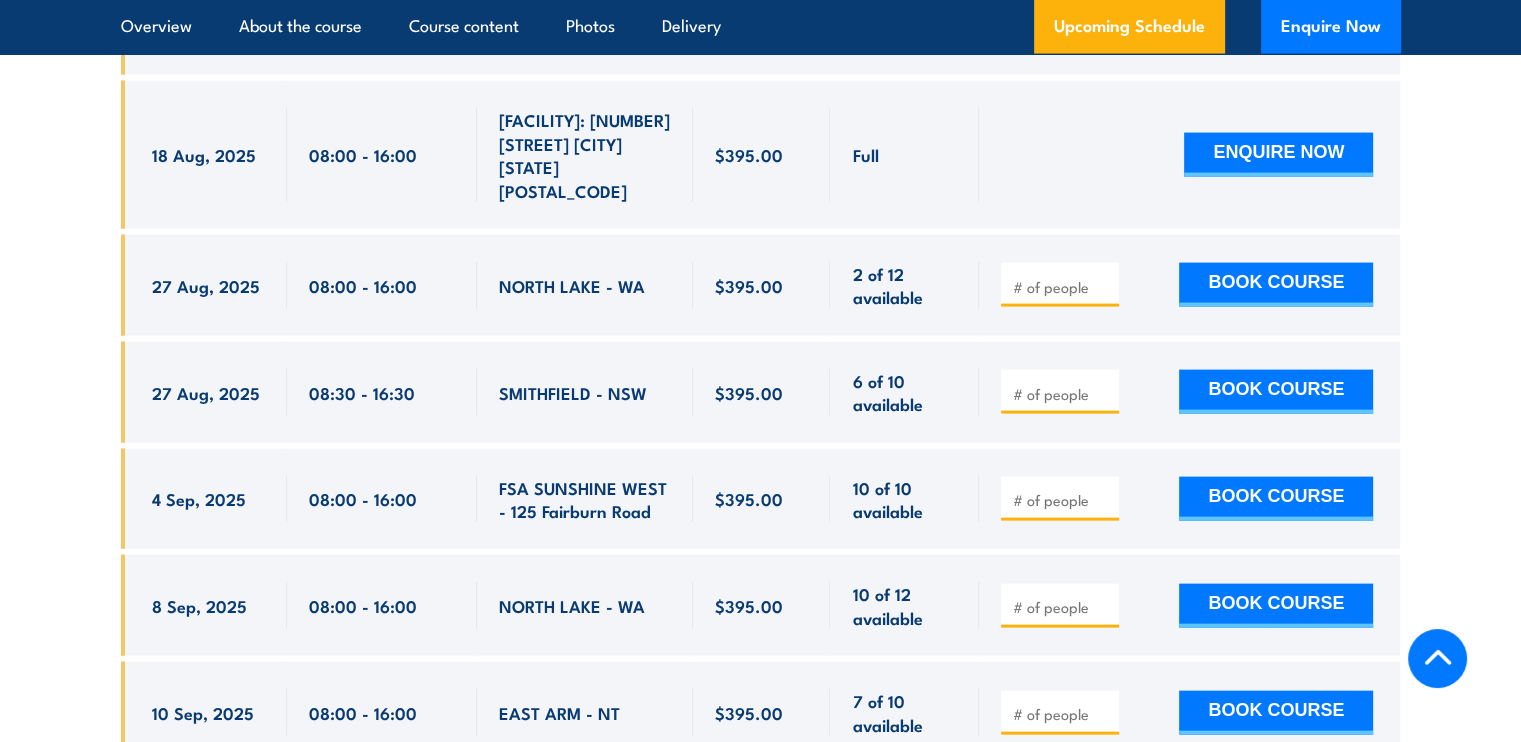 click at bounding box center (1062, 394) 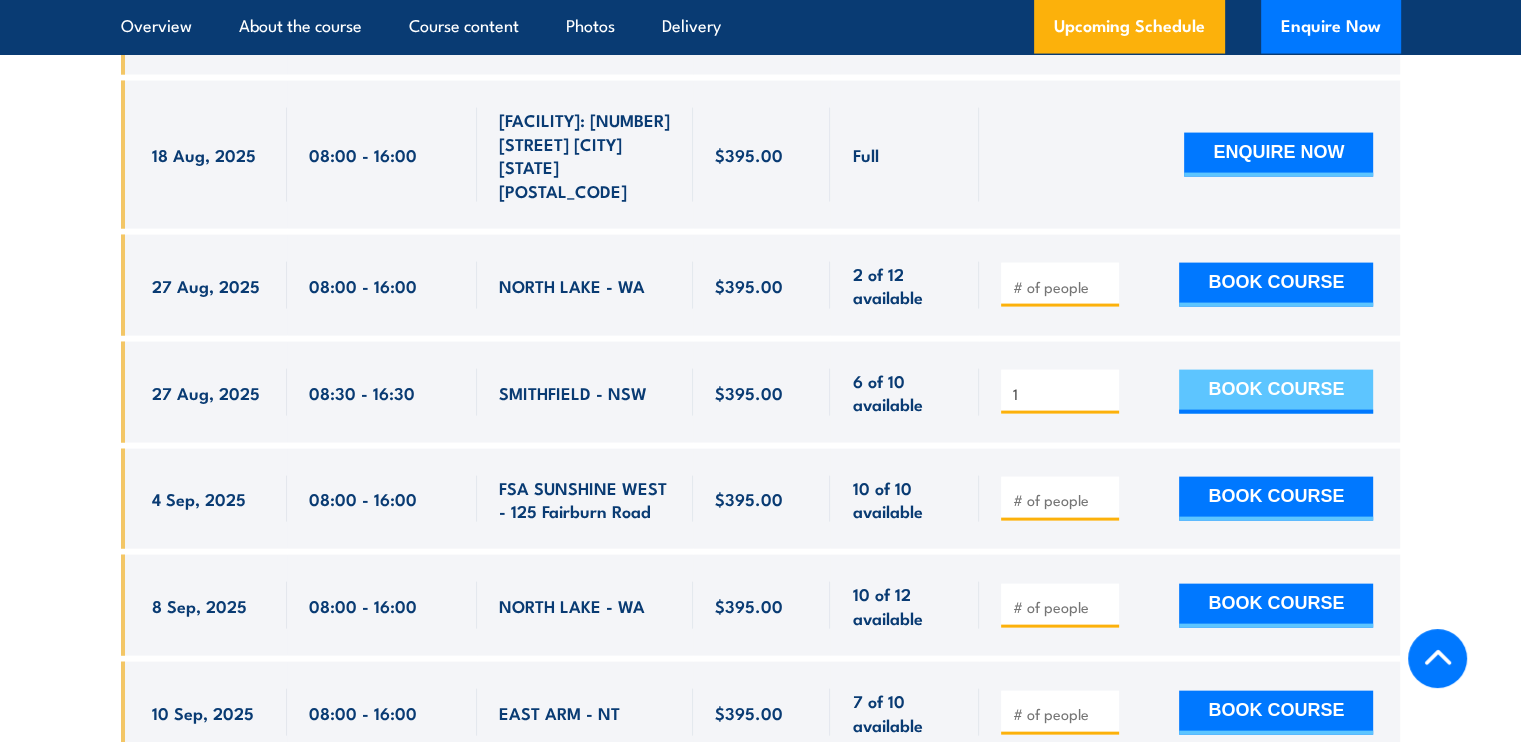 type on "1" 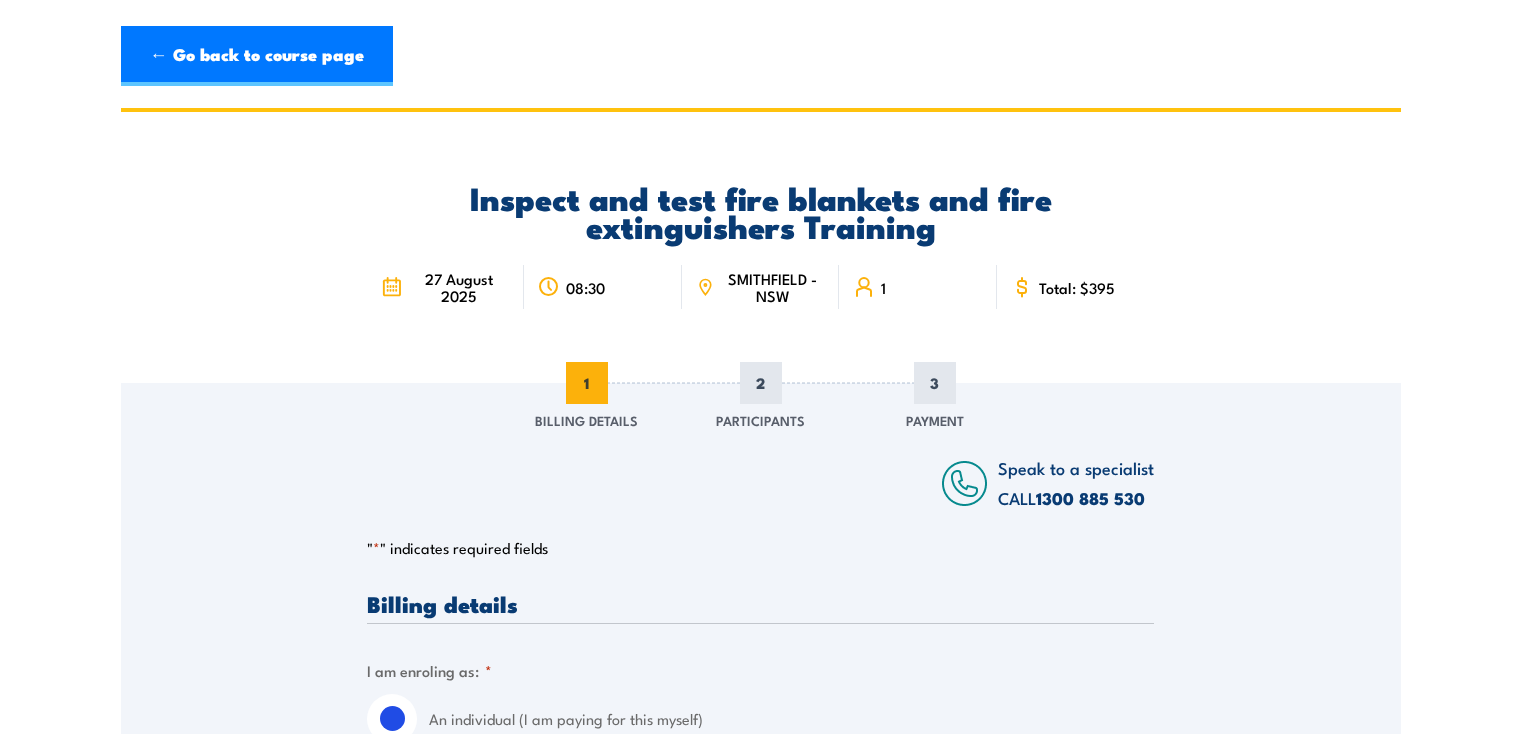 scroll, scrollTop: 0, scrollLeft: 0, axis: both 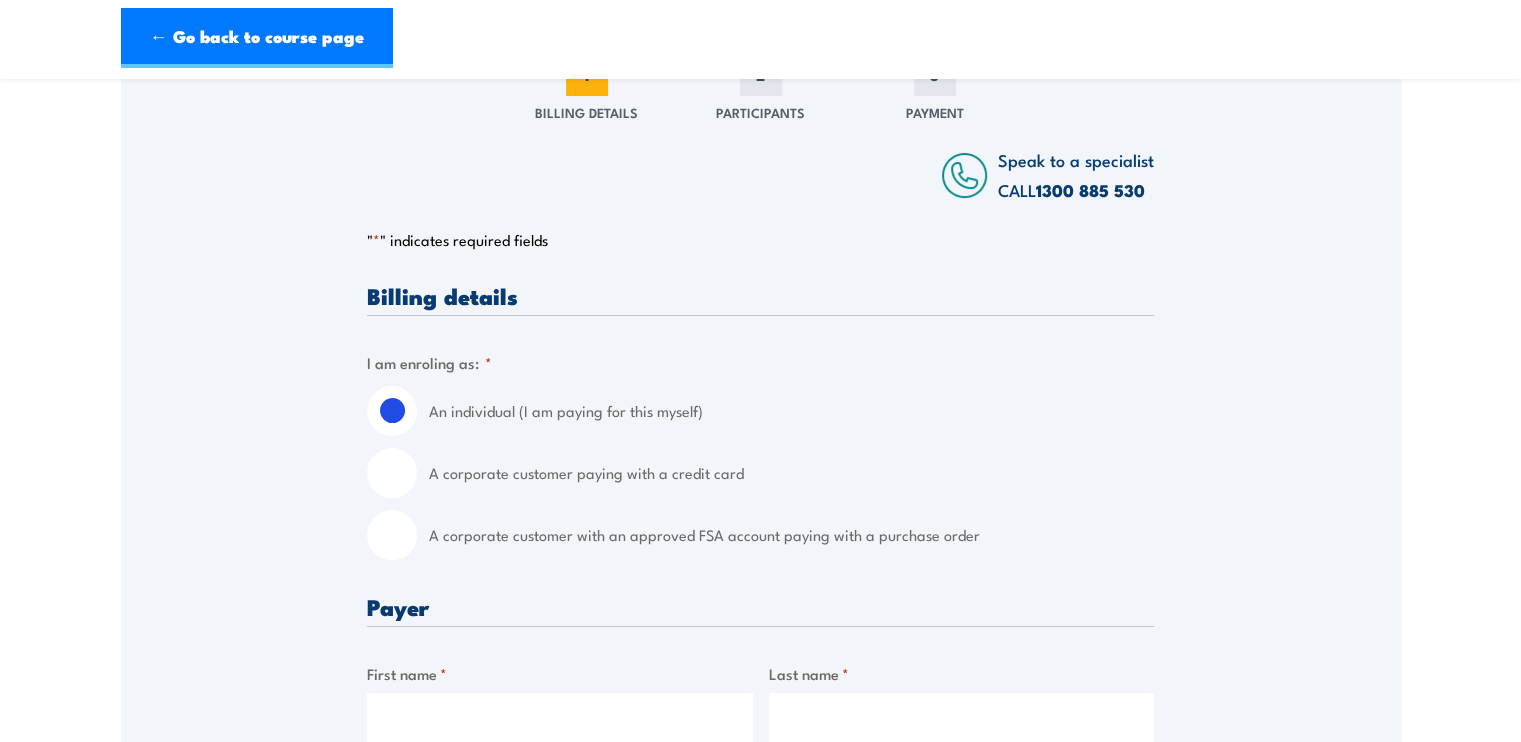 click on "A corporate customer paying with a credit card" at bounding box center [392, 473] 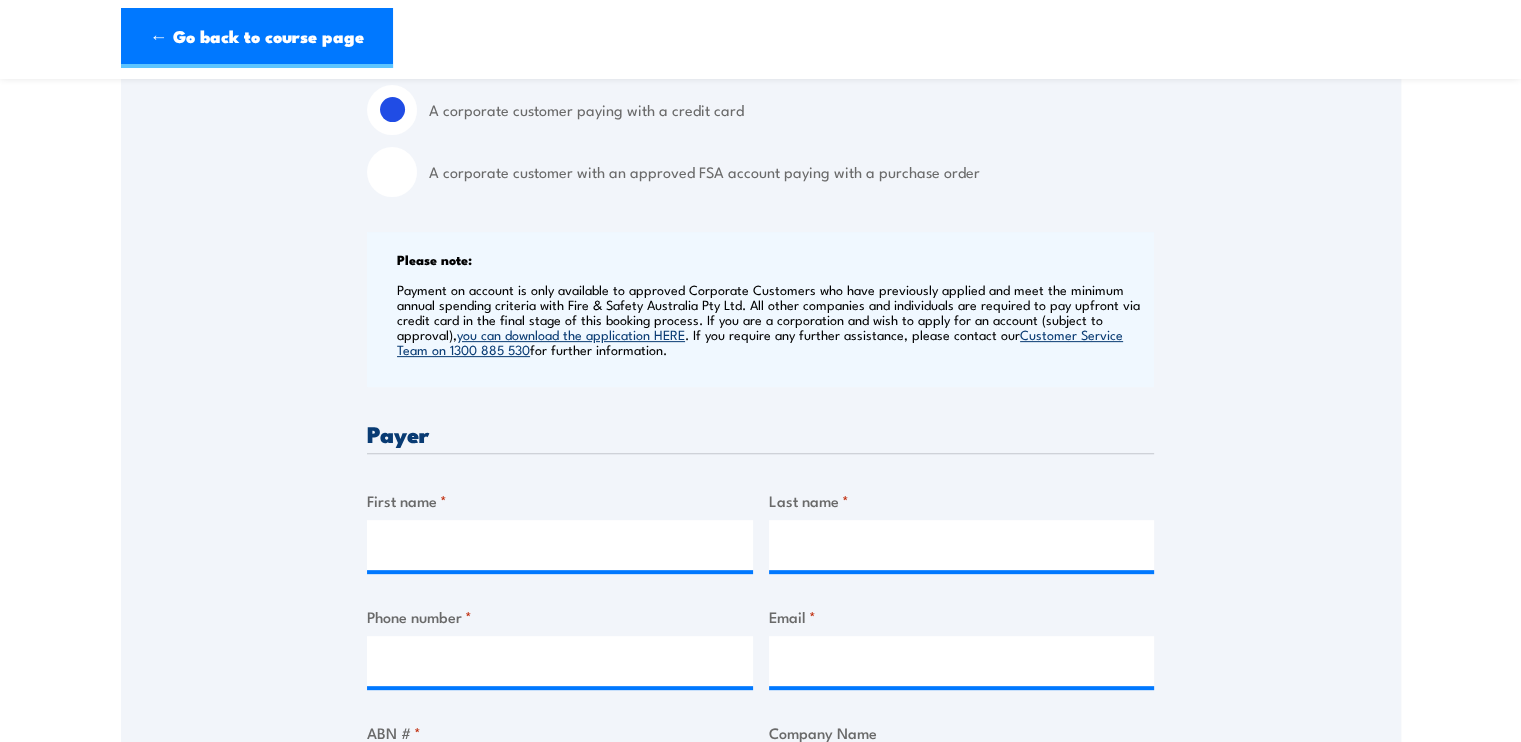 scroll, scrollTop: 700, scrollLeft: 0, axis: vertical 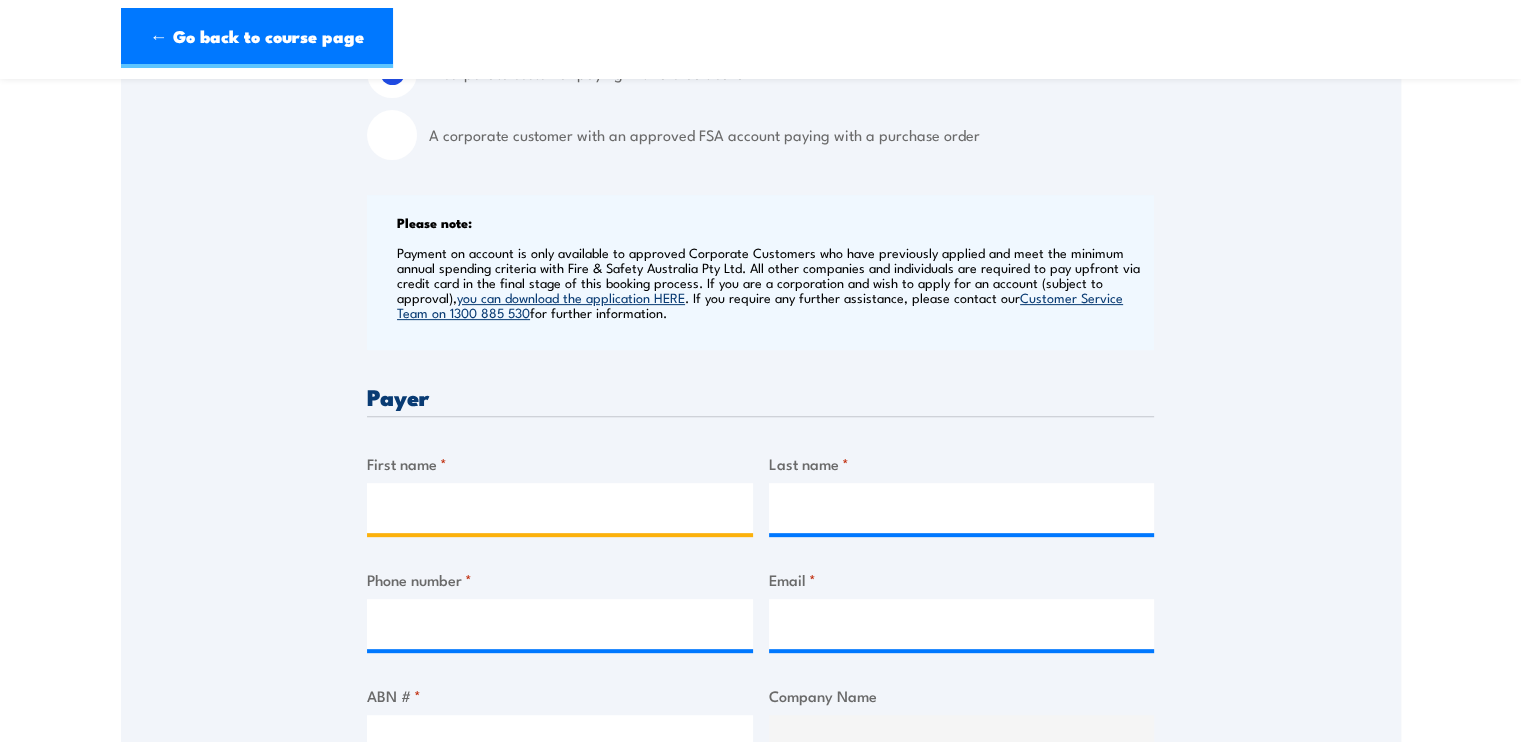 click on "First name *" at bounding box center [560, 508] 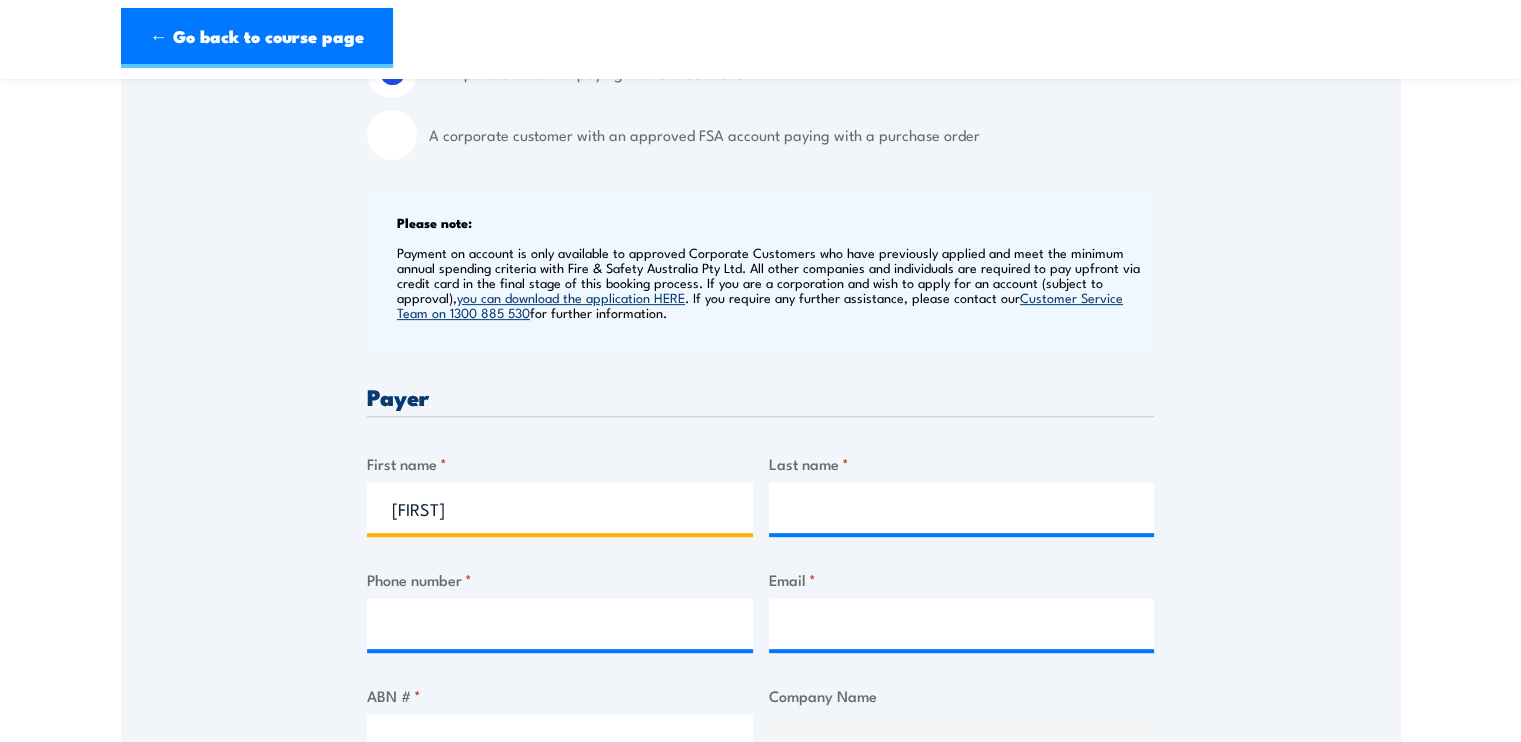 type on "[FIRST]" 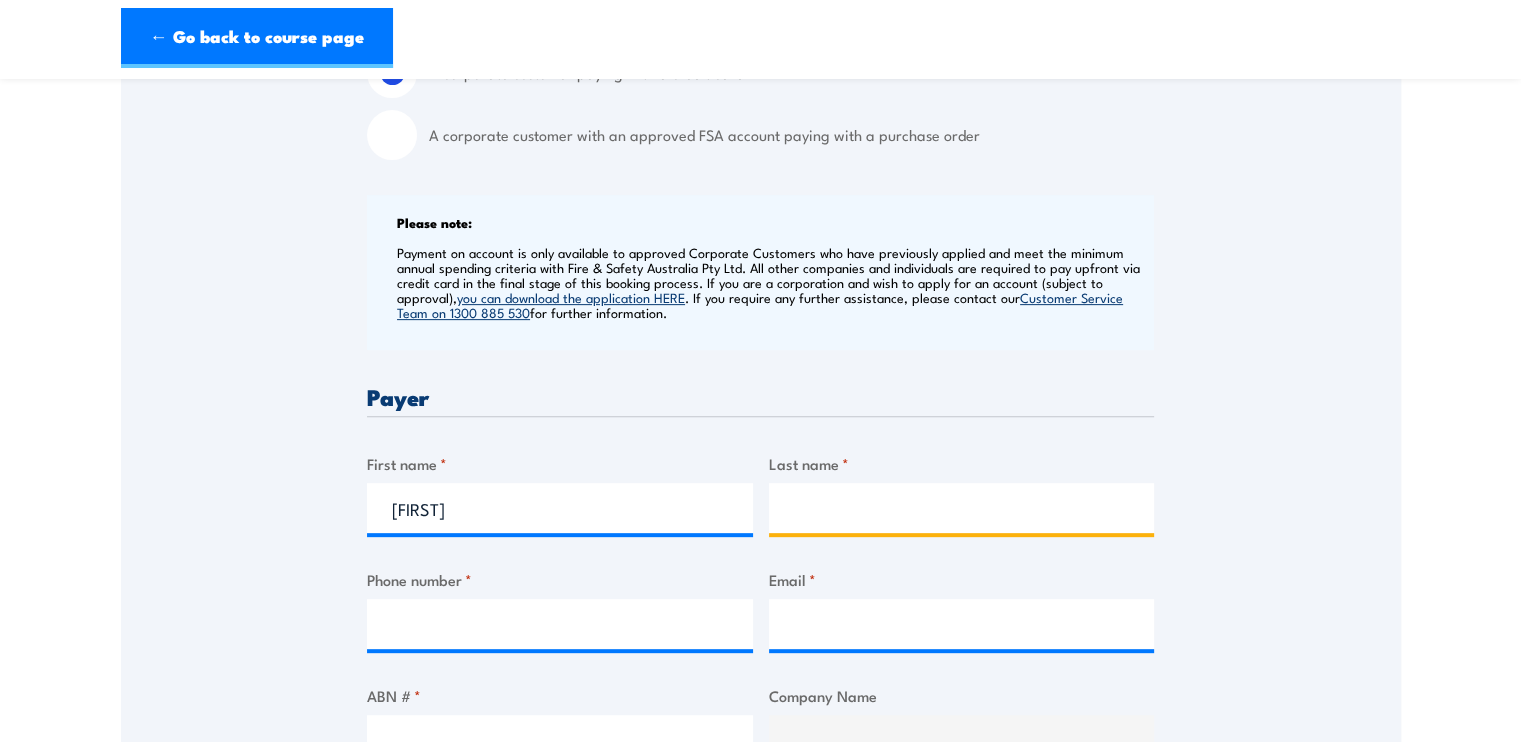 type on "[LAST]" 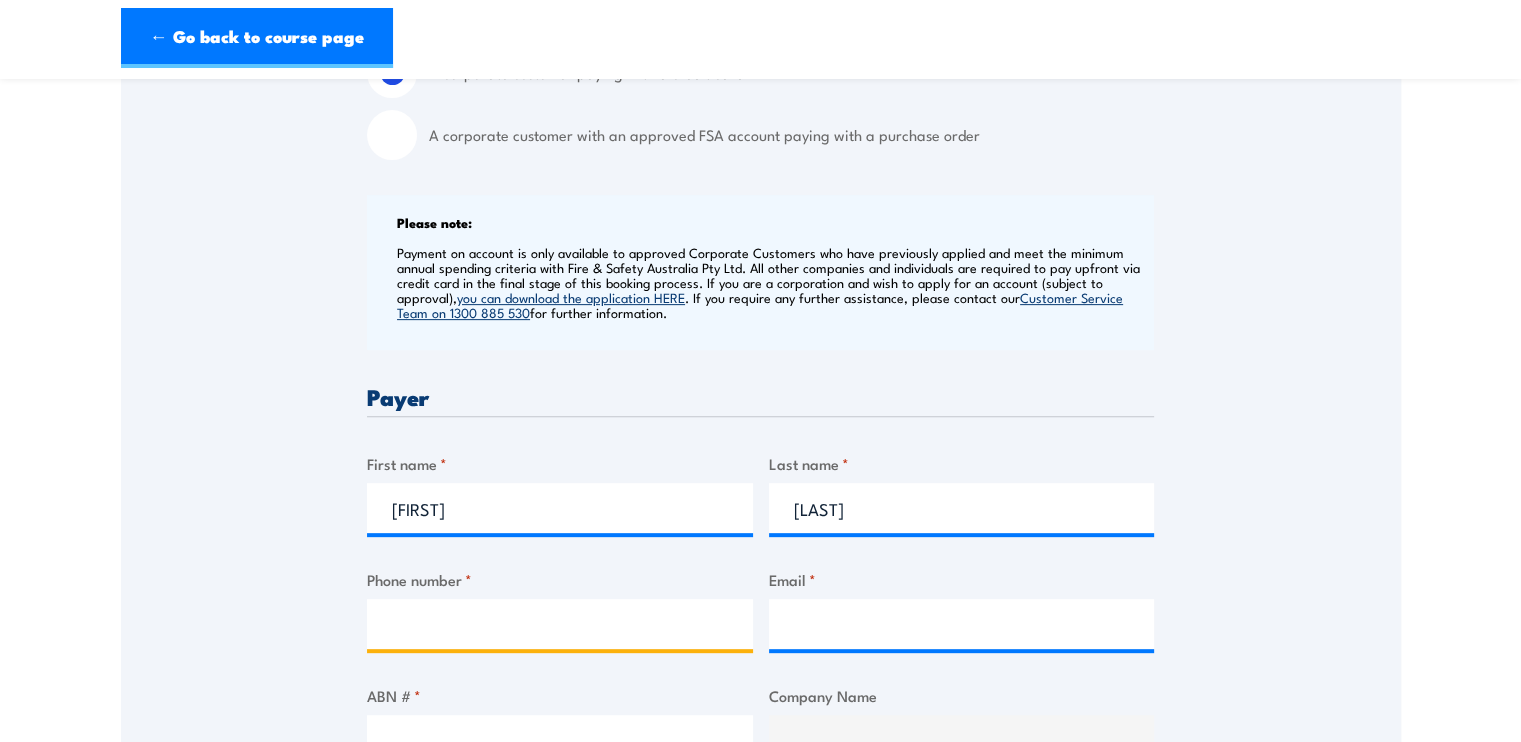type on "[PHONE]" 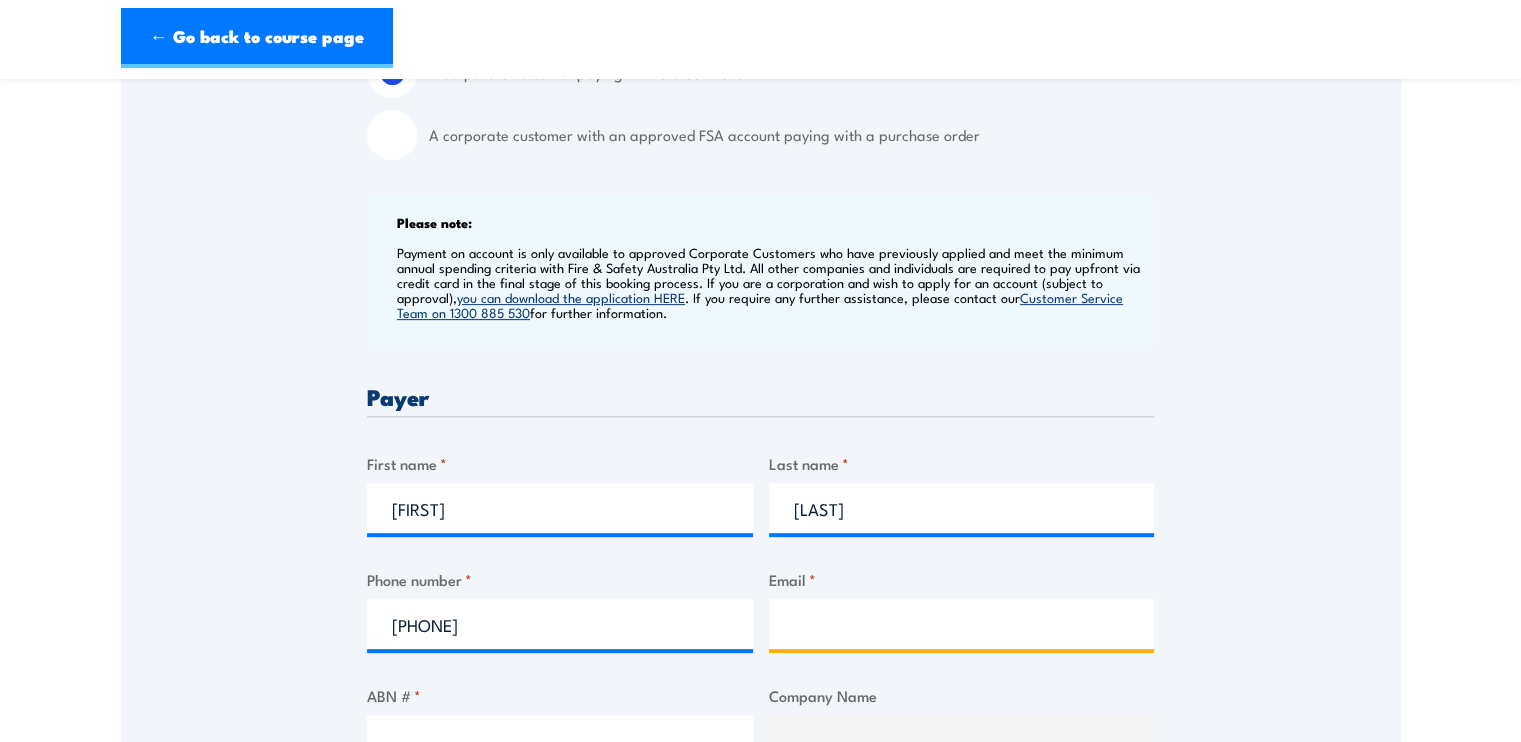 type on "[EMAIL]" 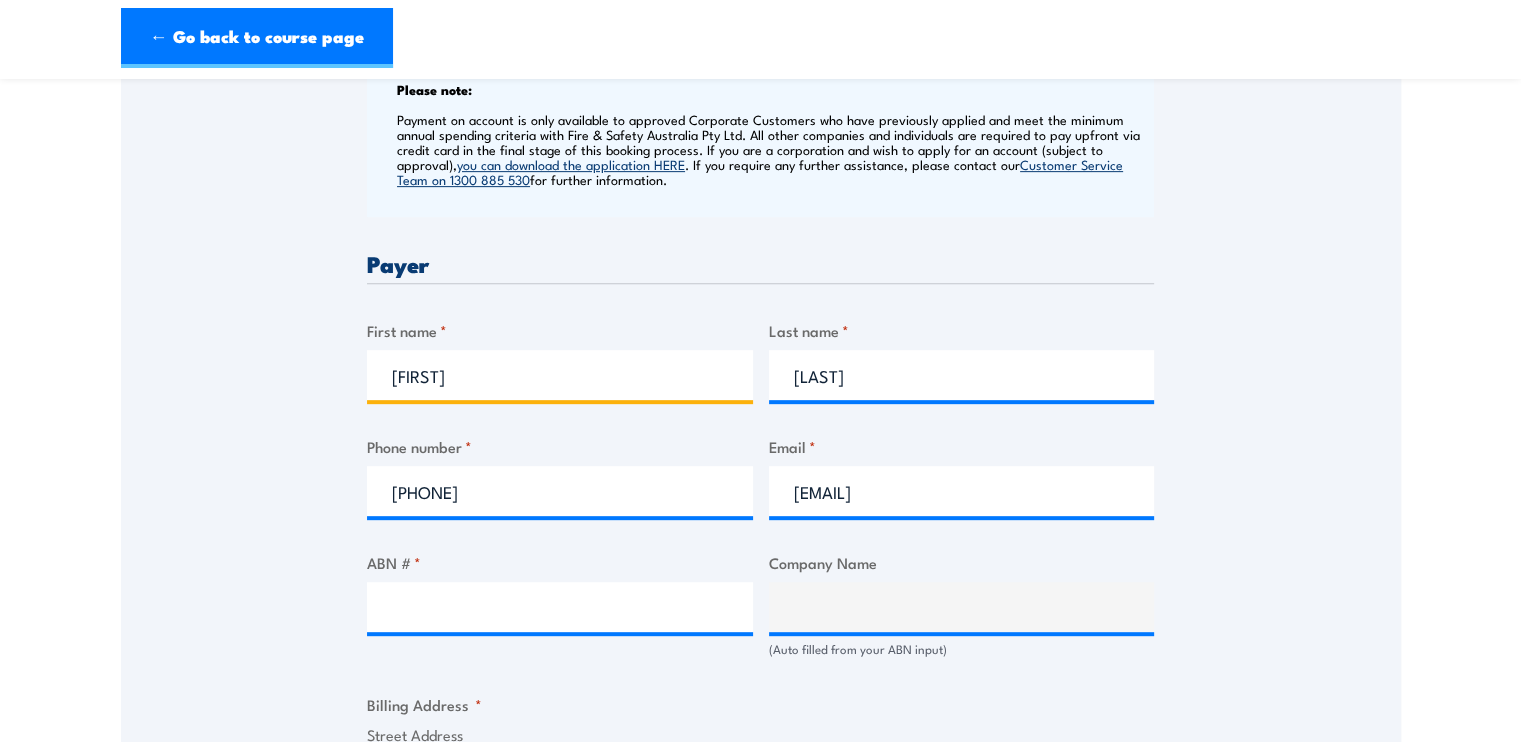 scroll, scrollTop: 900, scrollLeft: 0, axis: vertical 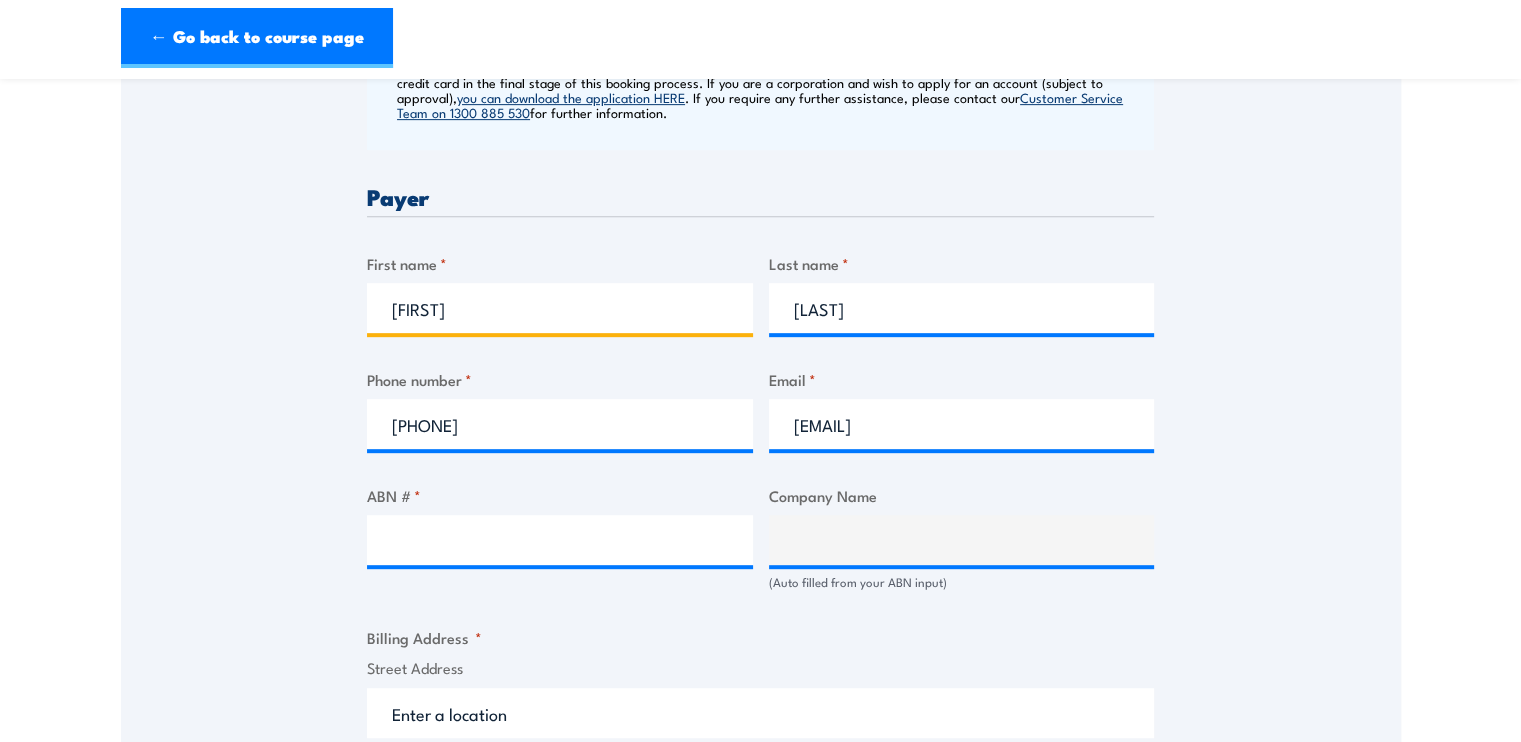 type on "[FIRST]" 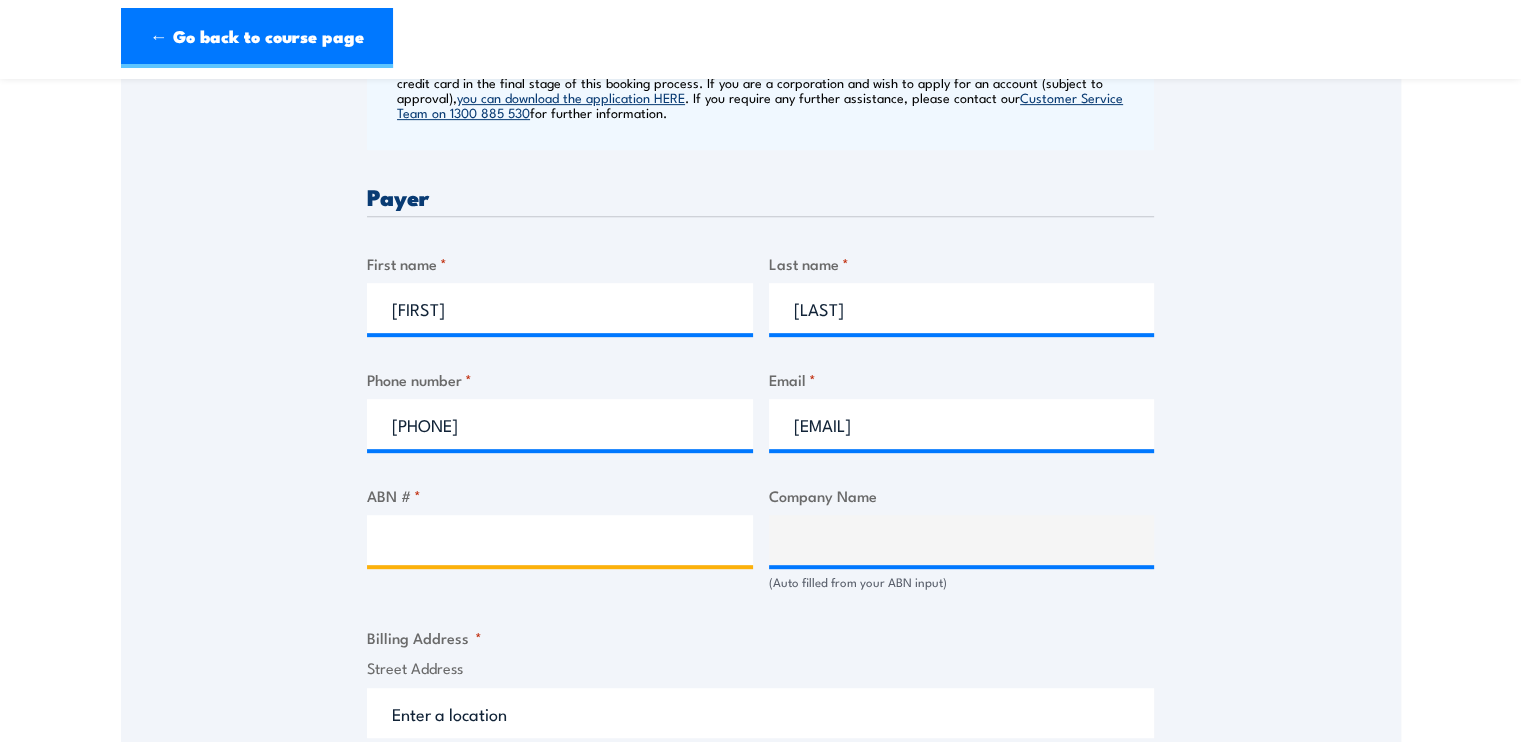 click on "ABN # *" at bounding box center (560, 540) 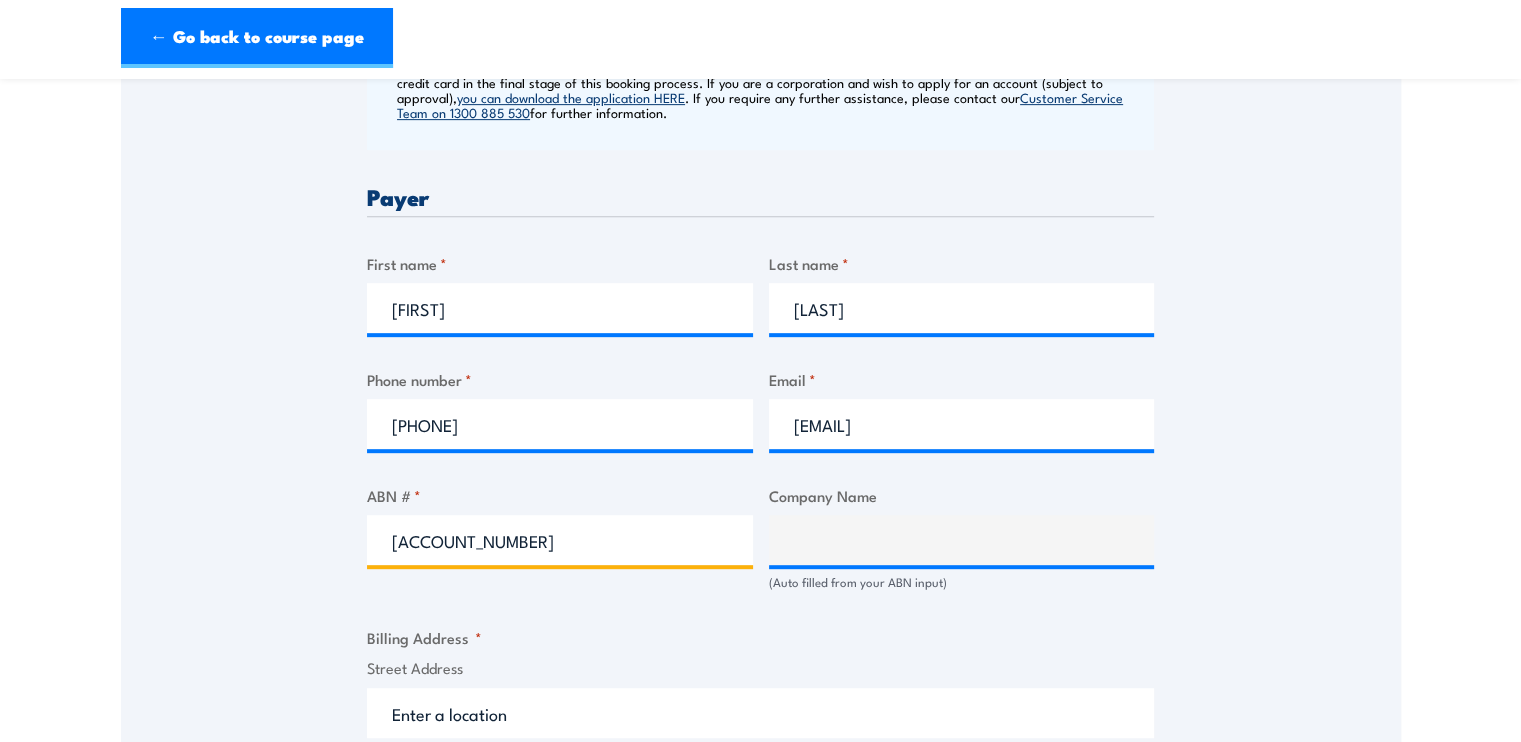 type on "[ACCOUNT_NUMBER]" 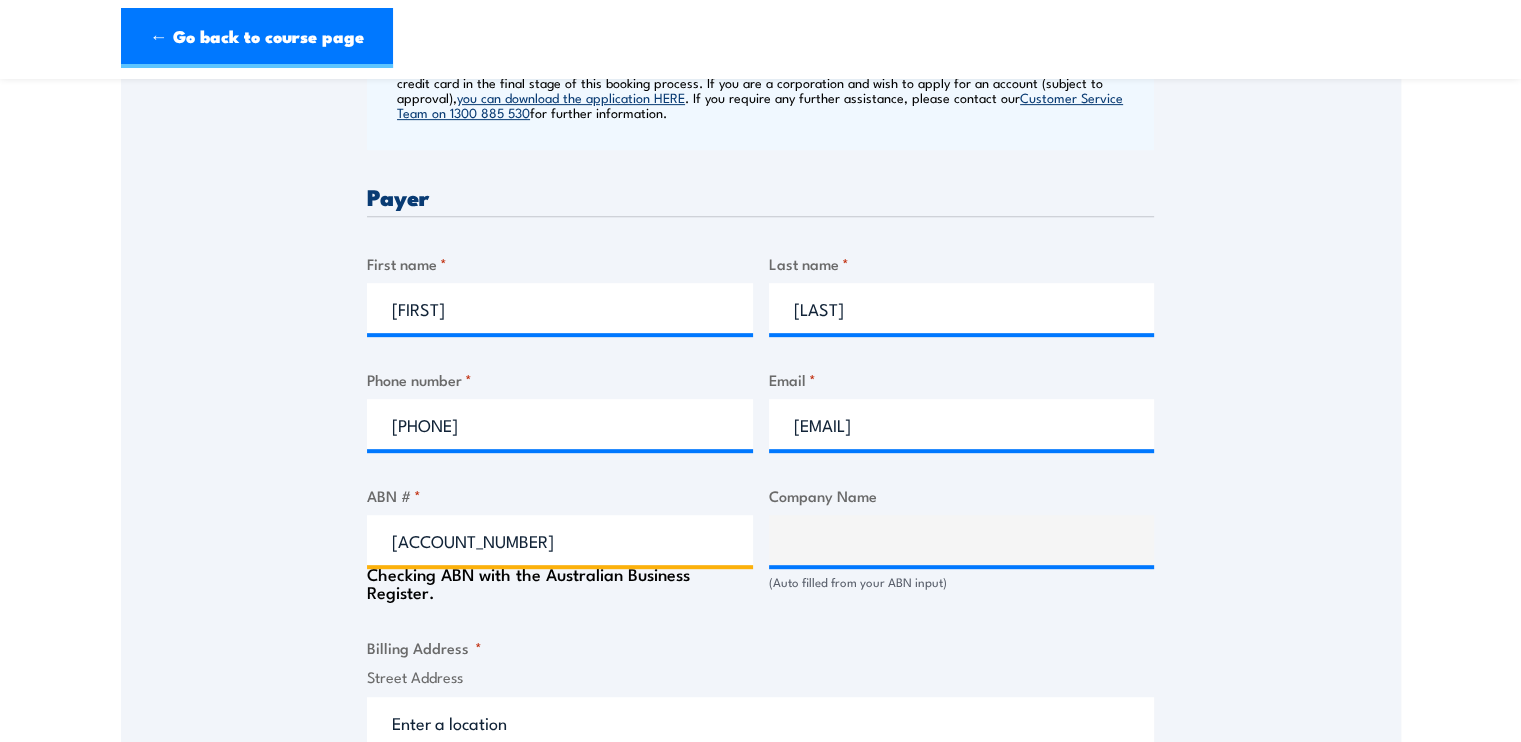 type on "SEYMOUR ELECTRICAL PTY LIMITED" 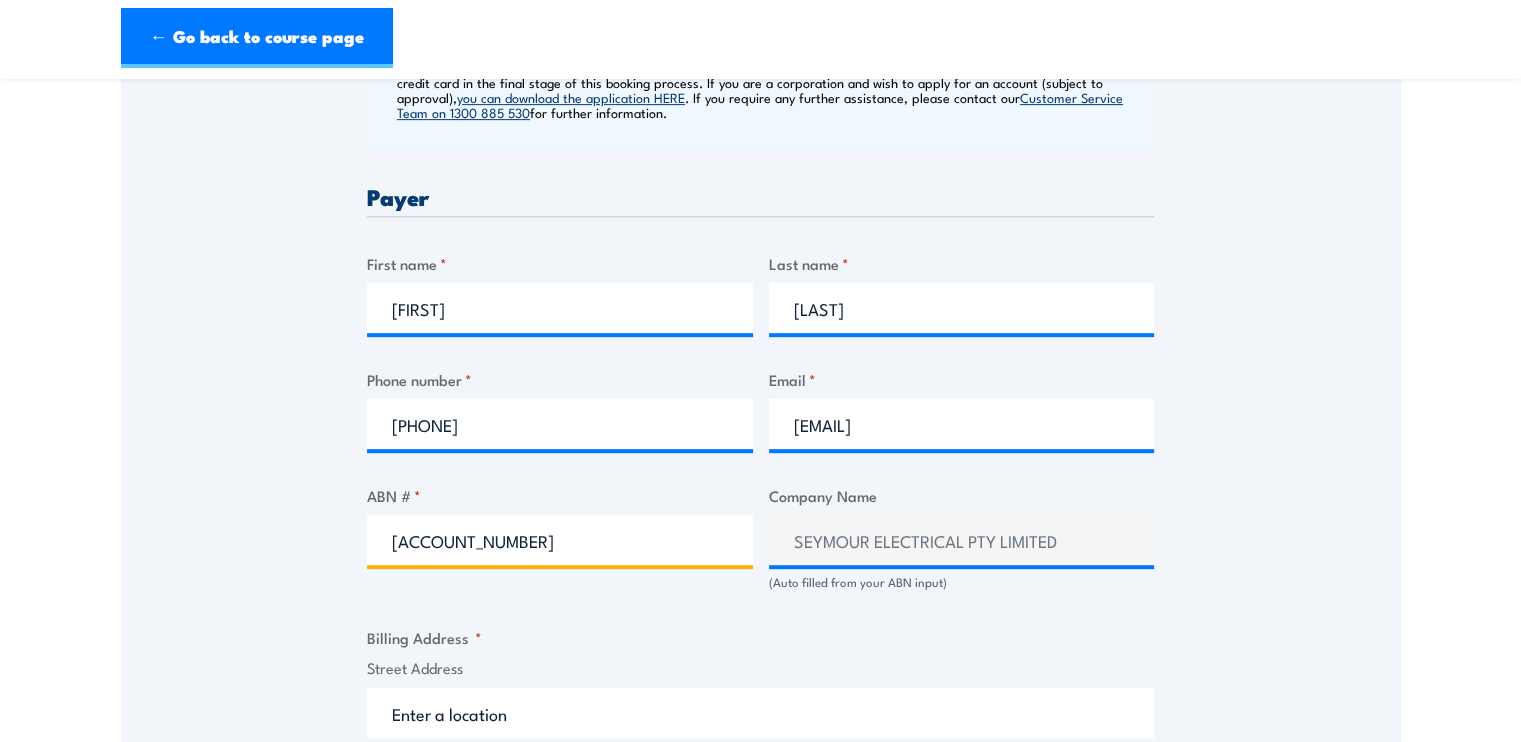 type on "[ACCOUNT_NUMBER]" 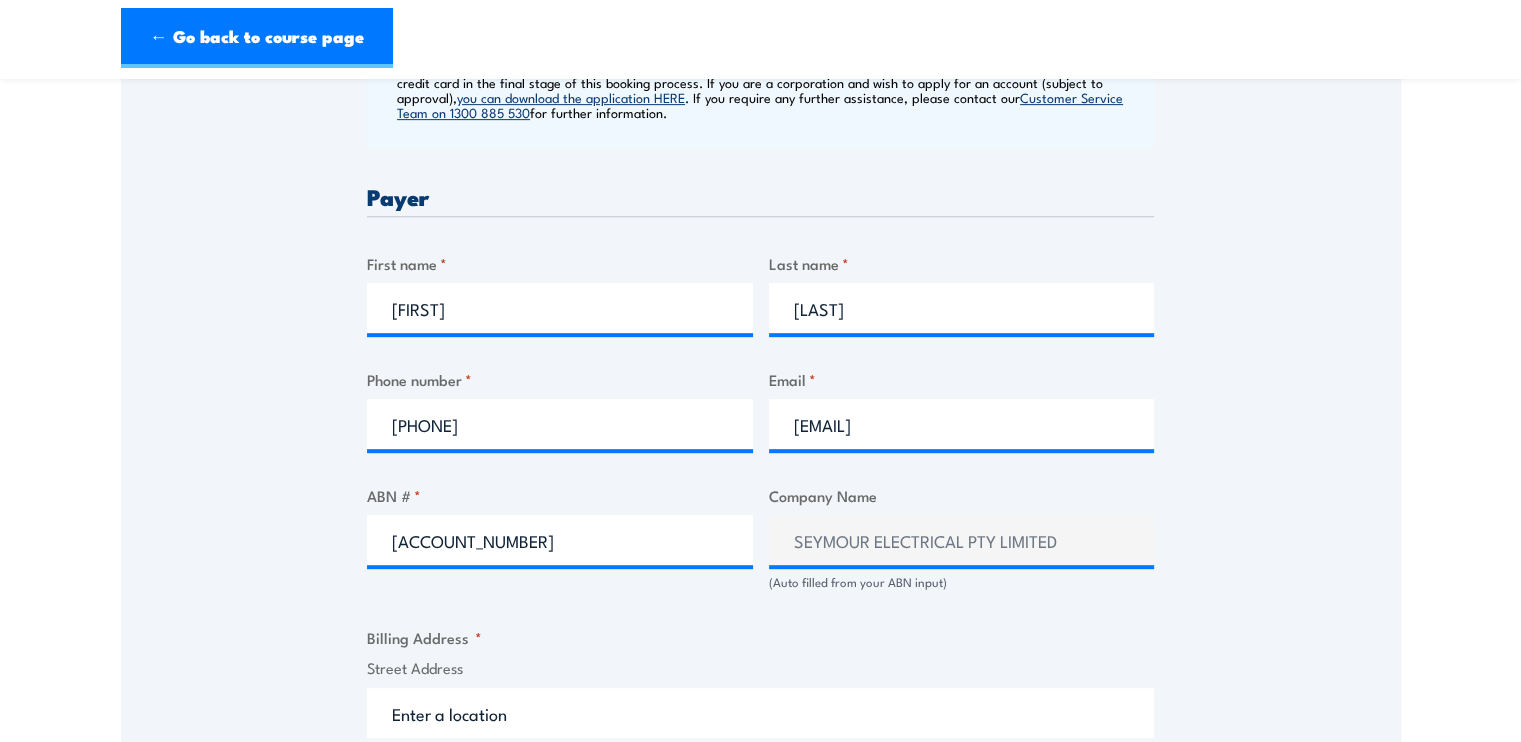 click on "Billing details I am enroling as: *
An individual (I am paying for this myself)
A corporate customer paying with a credit card
A corporate customer with an approved FSA account paying with a purchase order
Please note:
Payment on account is only available to approved Corporate Customers who have previously applied and meet the minimum annual spending criteria with Fire & Safety Australia Pty Ltd. All other companies and individuals are required to pay upfront via credit card in the final stage of this booking process. If you are a corporation and wish to apply for an account (subject to approval),  you can download the application HERE . If you require any further assistance, please contact our  Customer Service Team on [PHONE]  for further information. Payer First name * [FIRST] Last name * [LAST] Phone number * [PHONE] Email *
[EMAIL]
ABN # *" at bounding box center (760, 653) 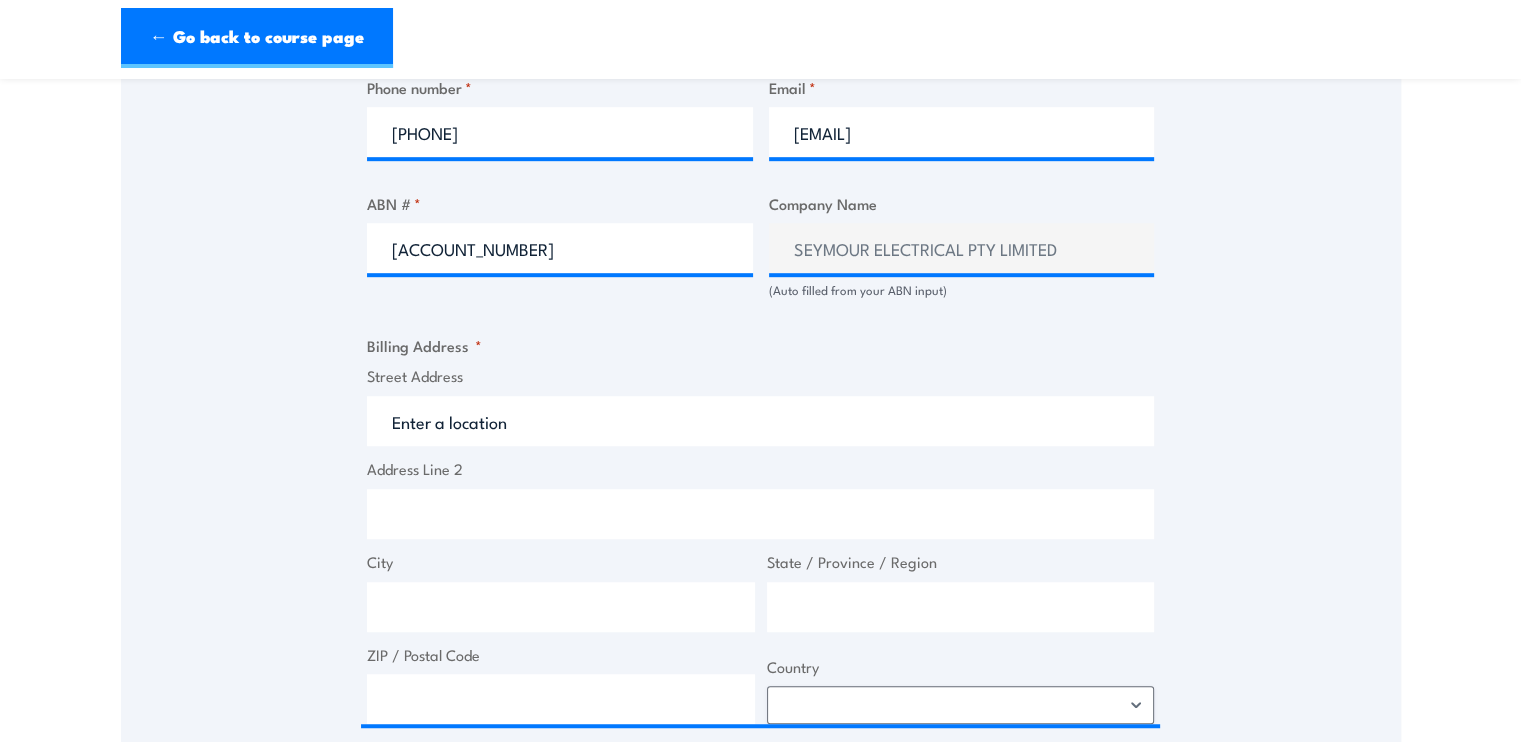 scroll, scrollTop: 1200, scrollLeft: 0, axis: vertical 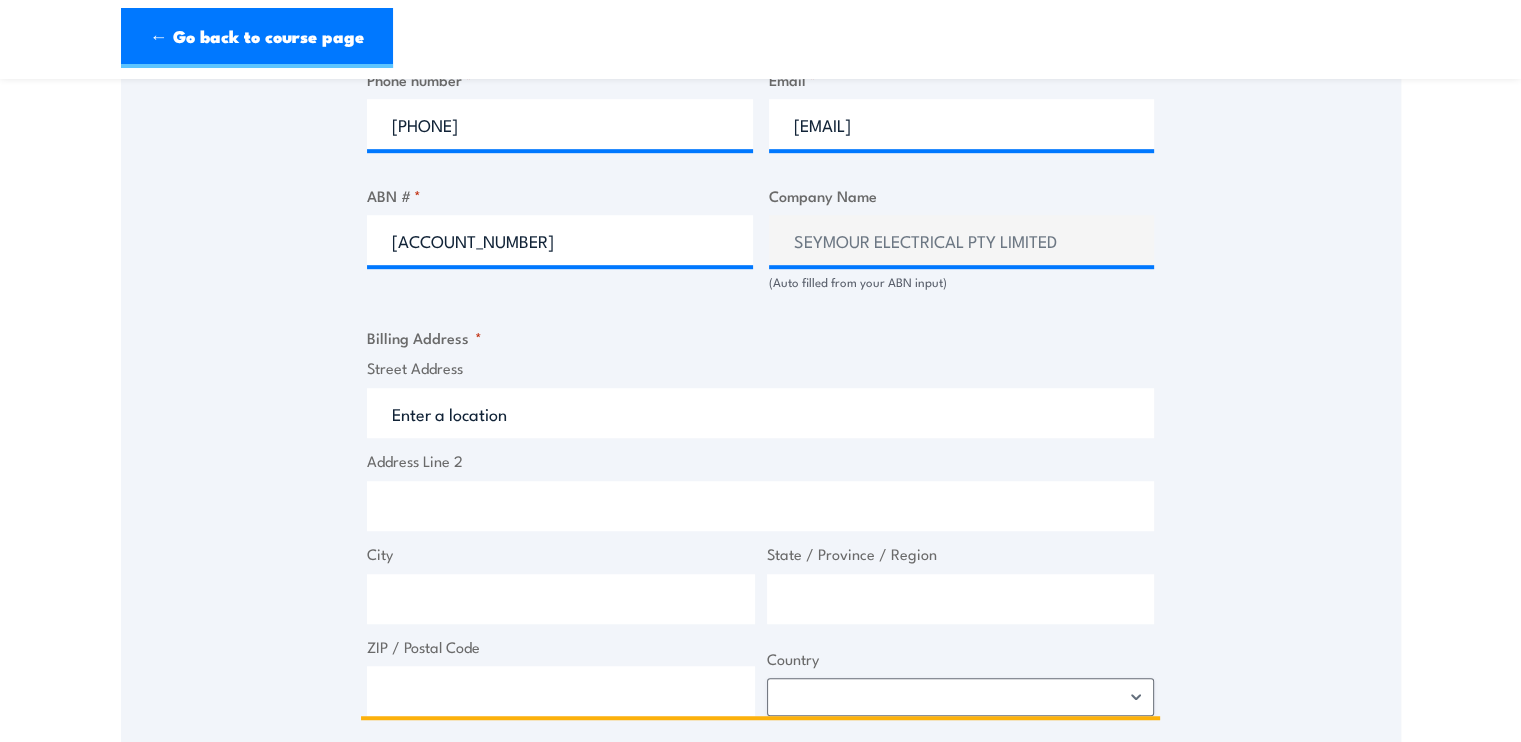 click on "Street Address" at bounding box center (760, 413) 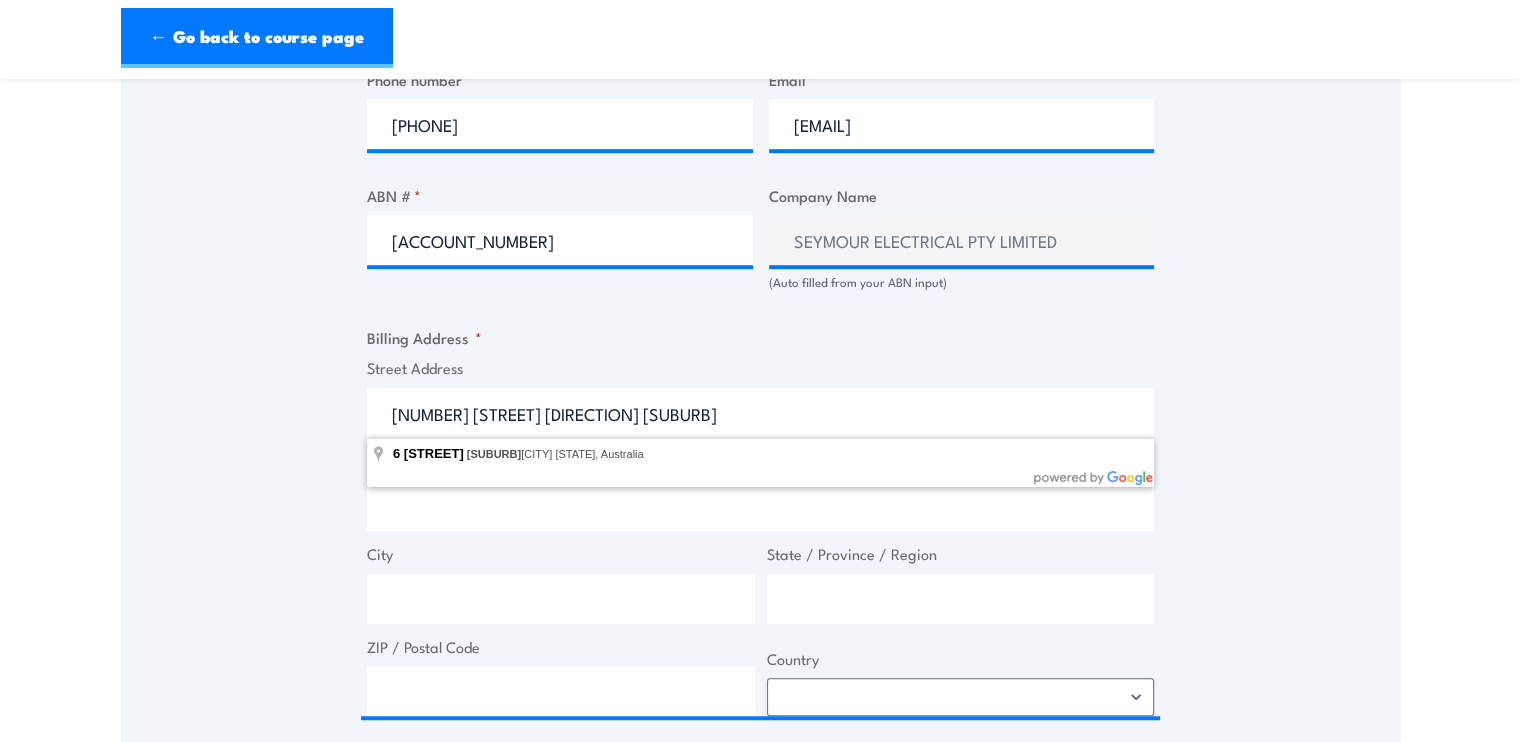 type on "[NUMBER] [STREET], [SUBURB] [STATE], Australia" 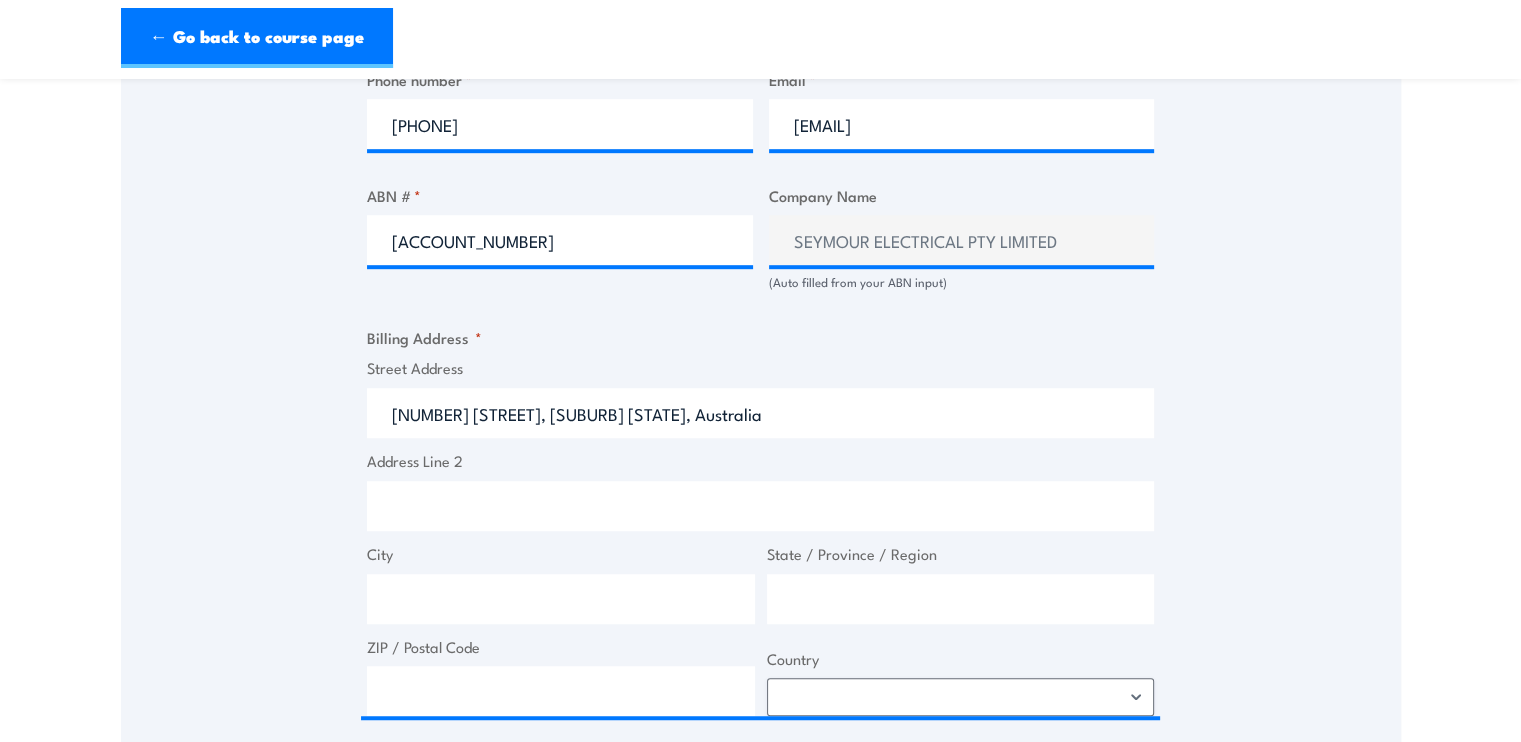 type on "[NUMBER] [STREET]" 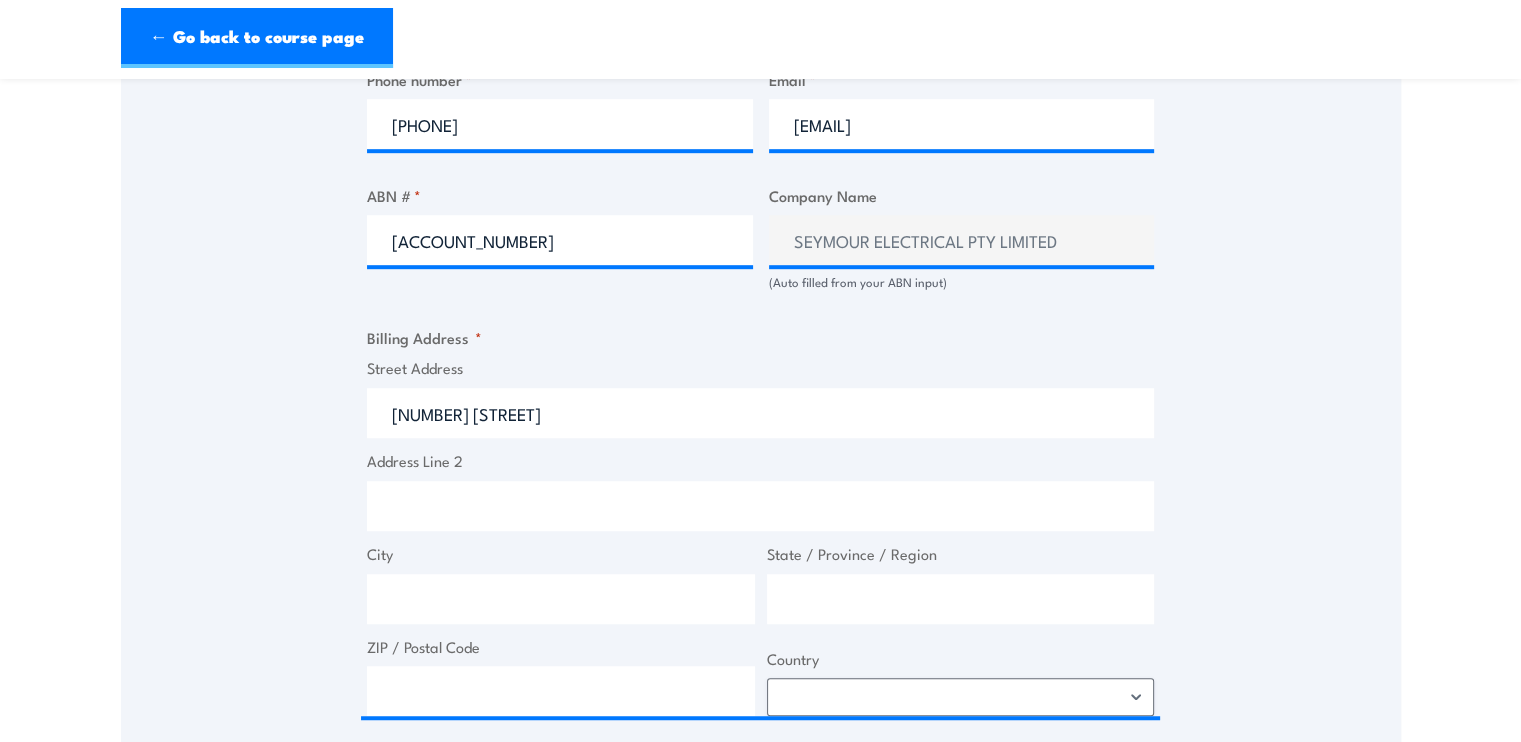 type on "[SUBURB]" 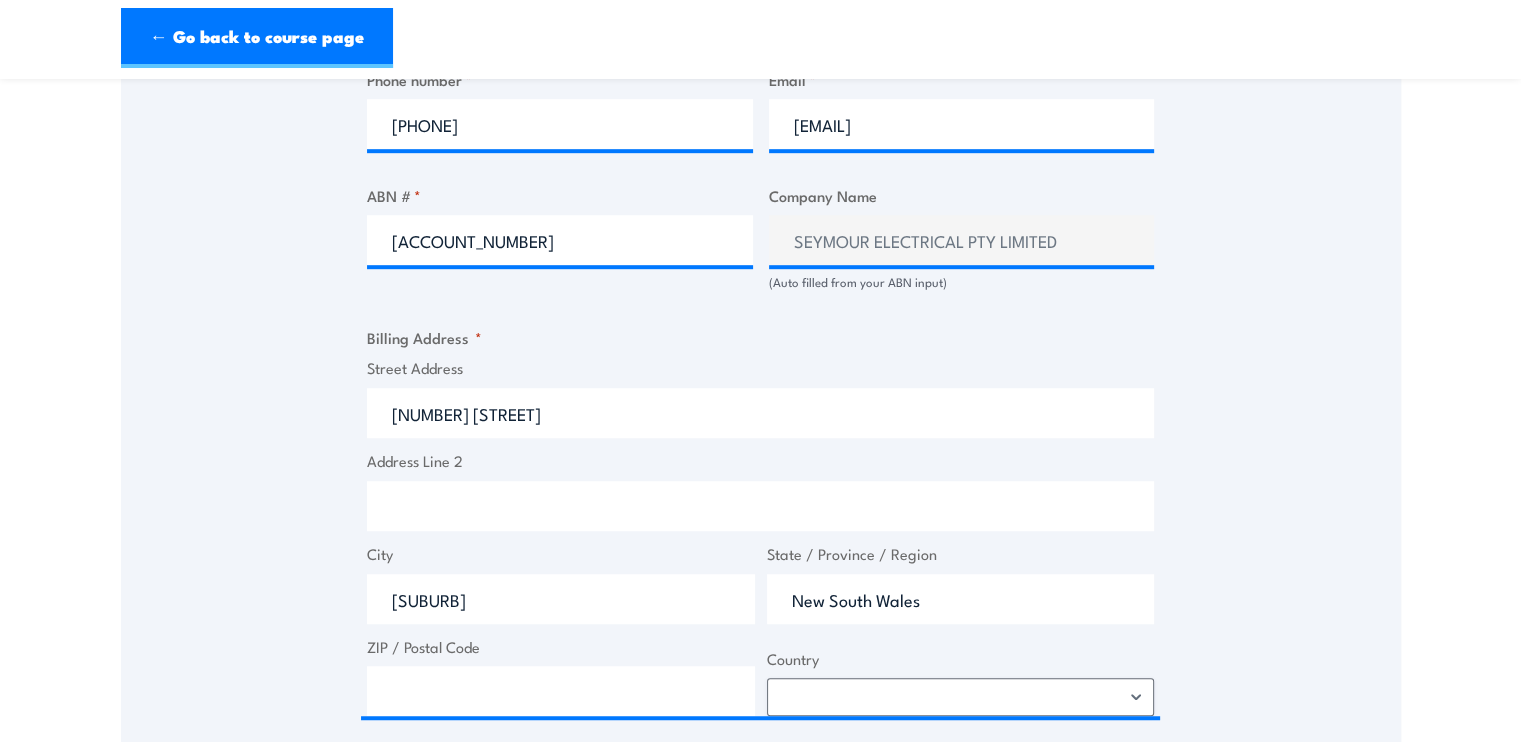 type on "[POSTAL_CODE]" 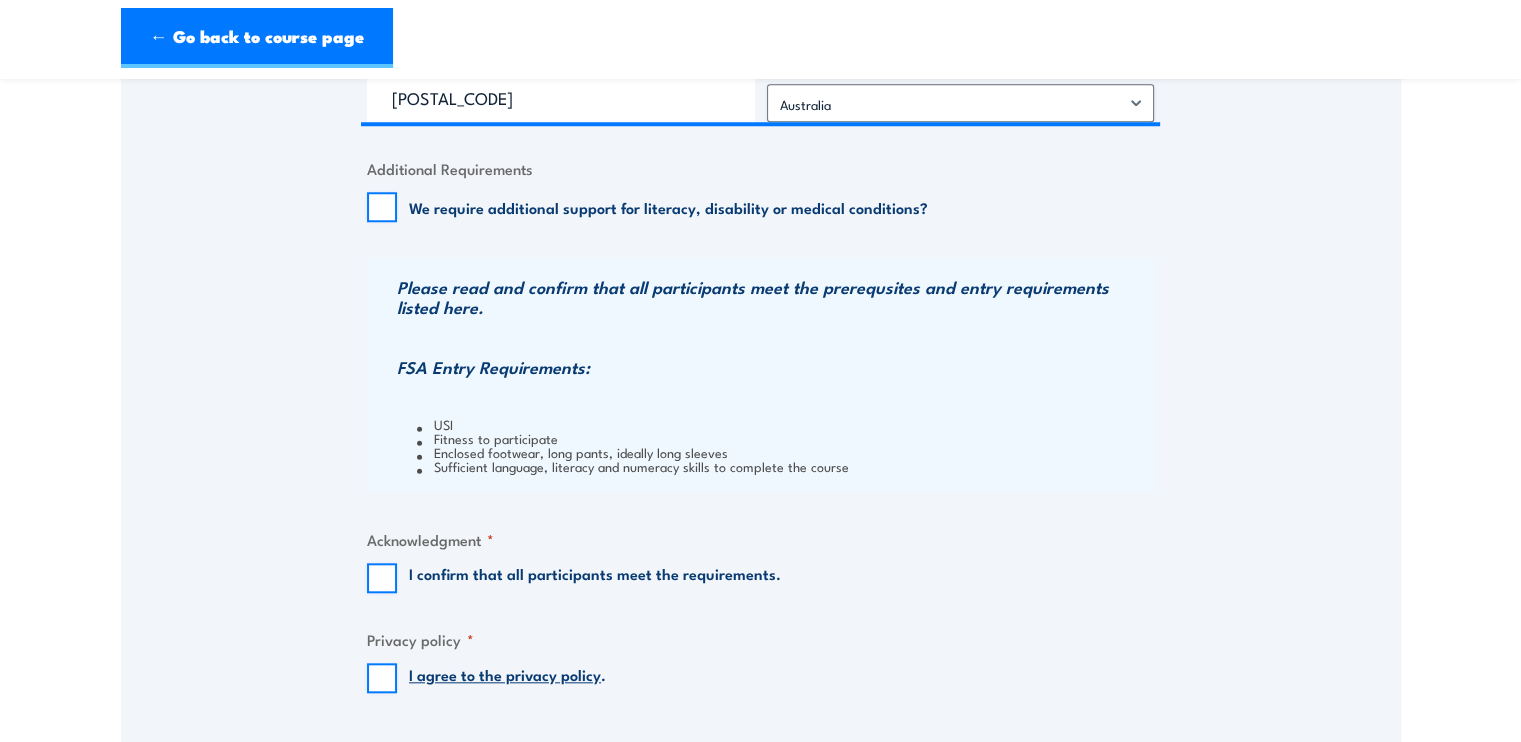 scroll, scrollTop: 1800, scrollLeft: 0, axis: vertical 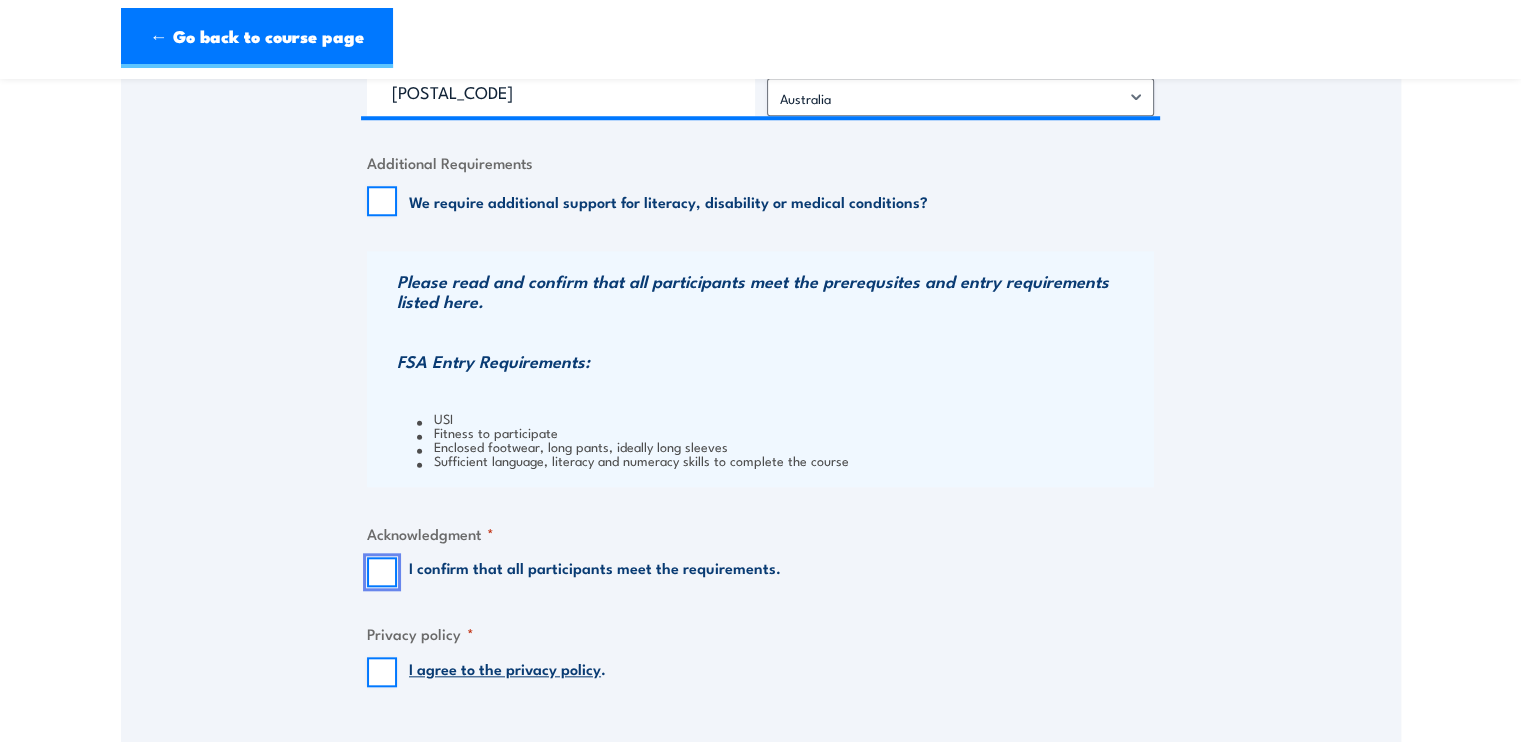 click on "I confirm that all participants meet the requirements." at bounding box center [382, 572] 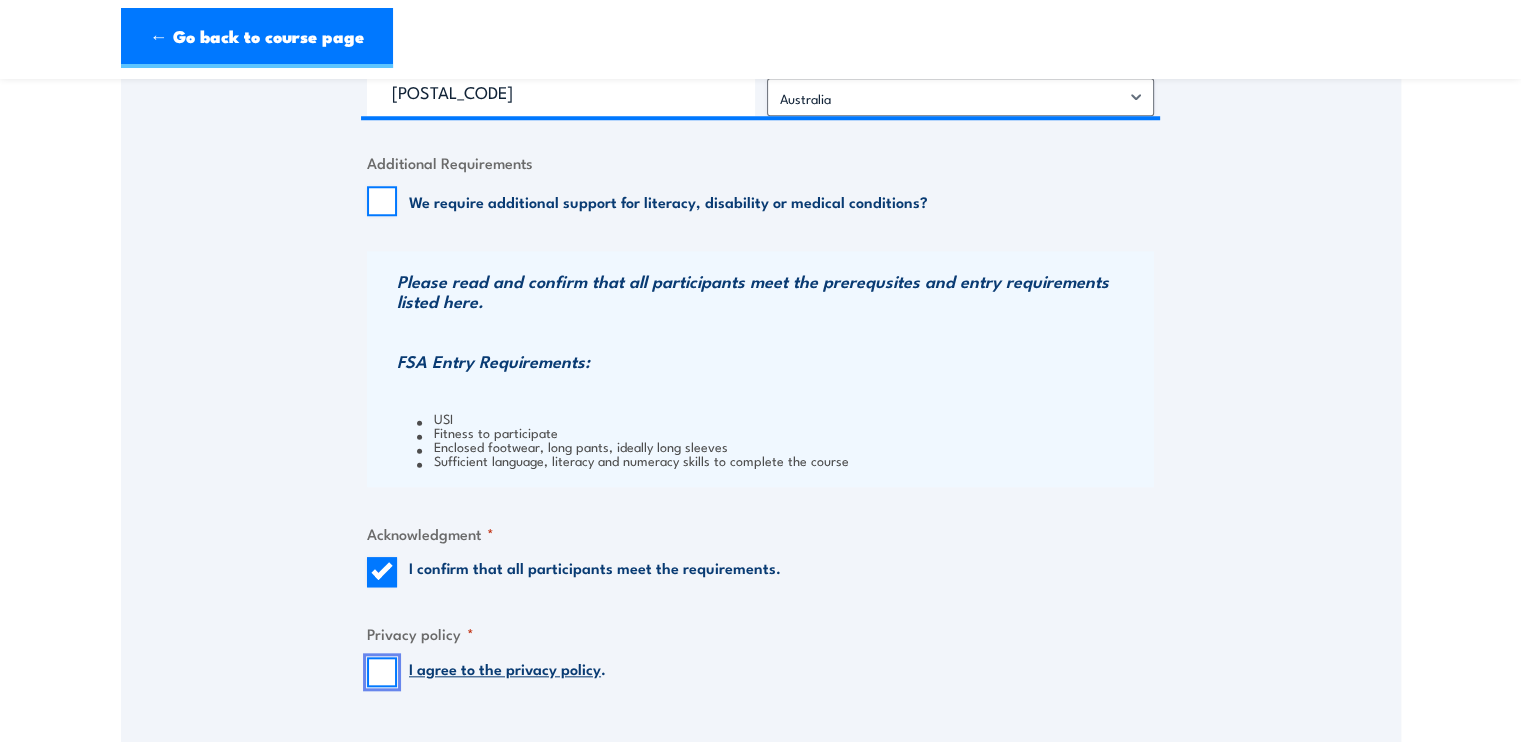 click on "I agree to the privacy policy ." at bounding box center (382, 672) 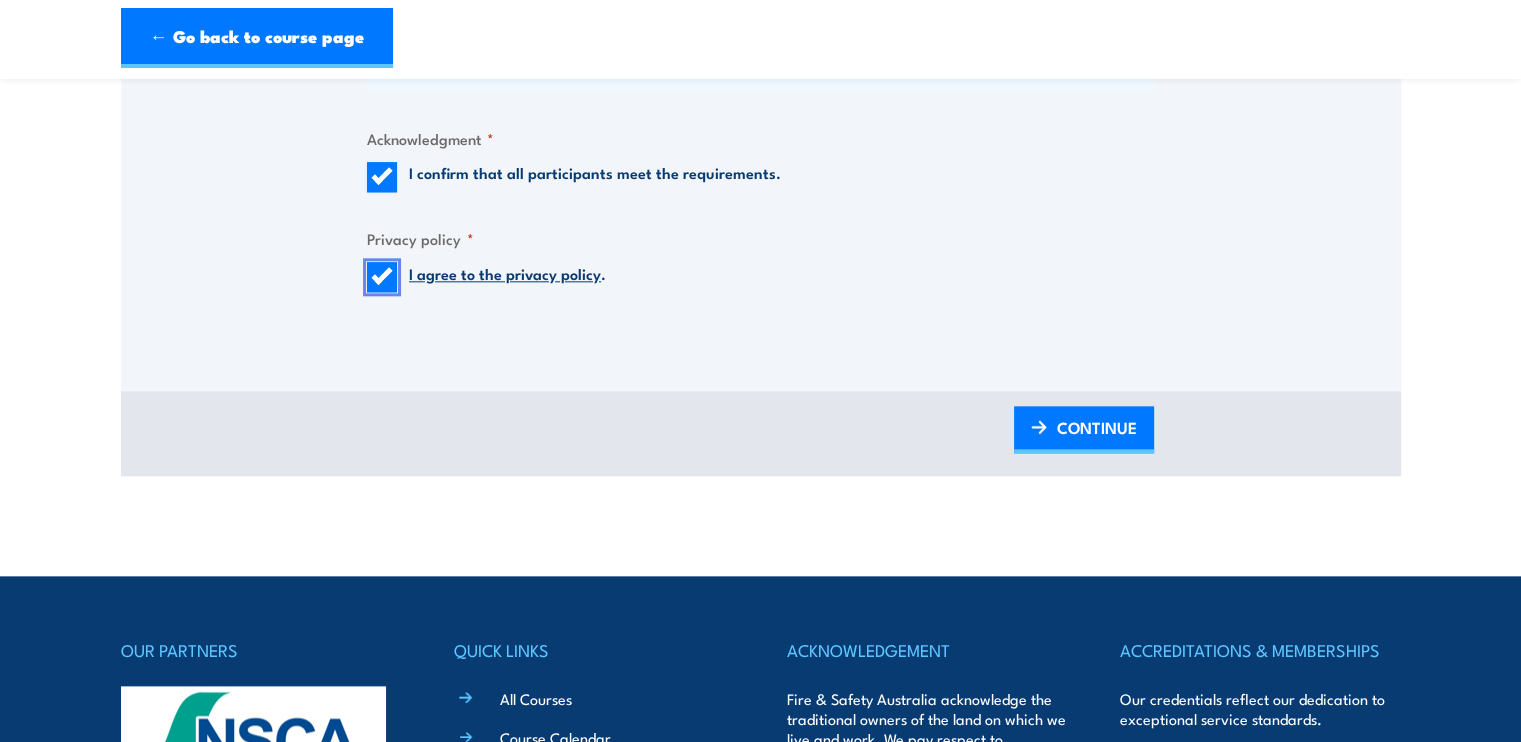 scroll, scrollTop: 2200, scrollLeft: 0, axis: vertical 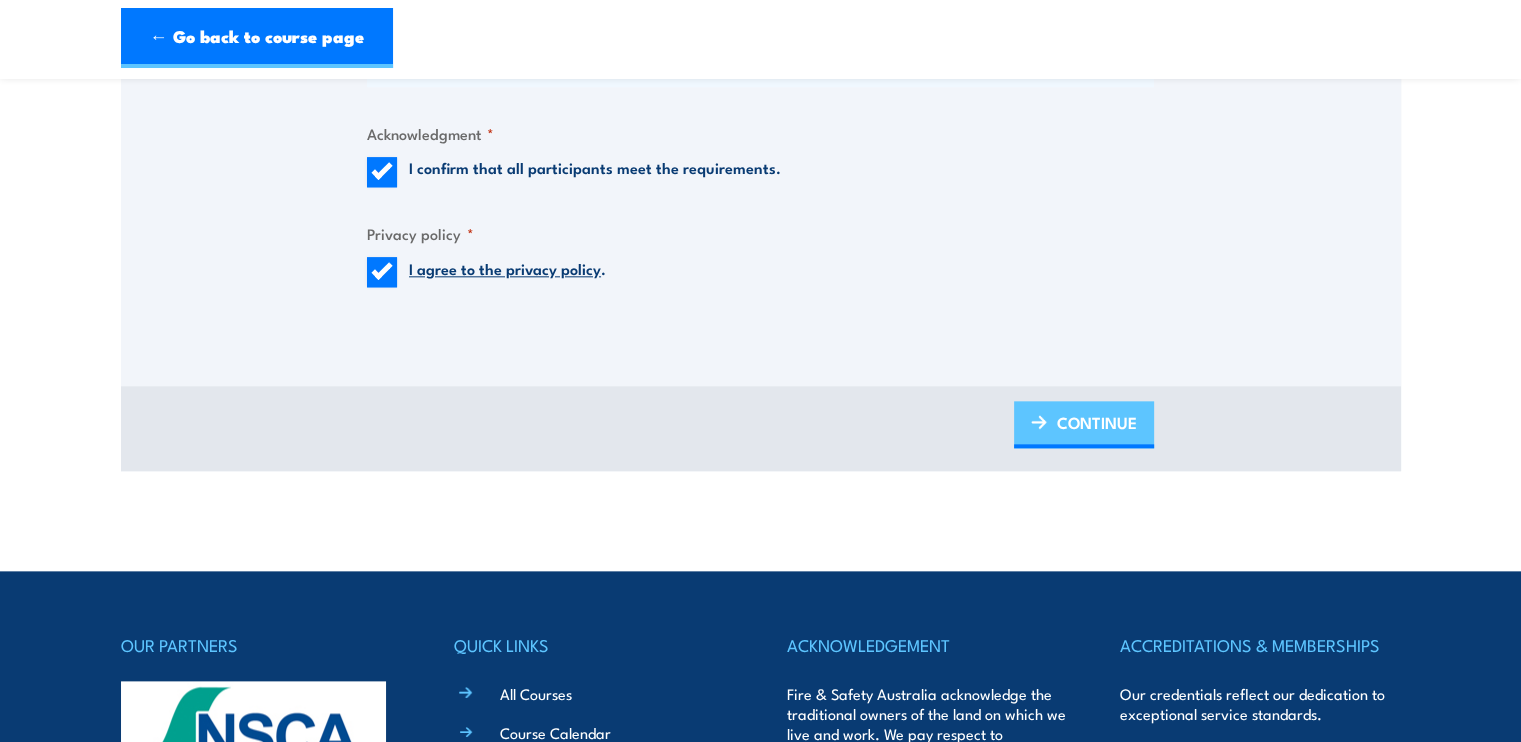 click on "CONTINUE" at bounding box center (1097, 422) 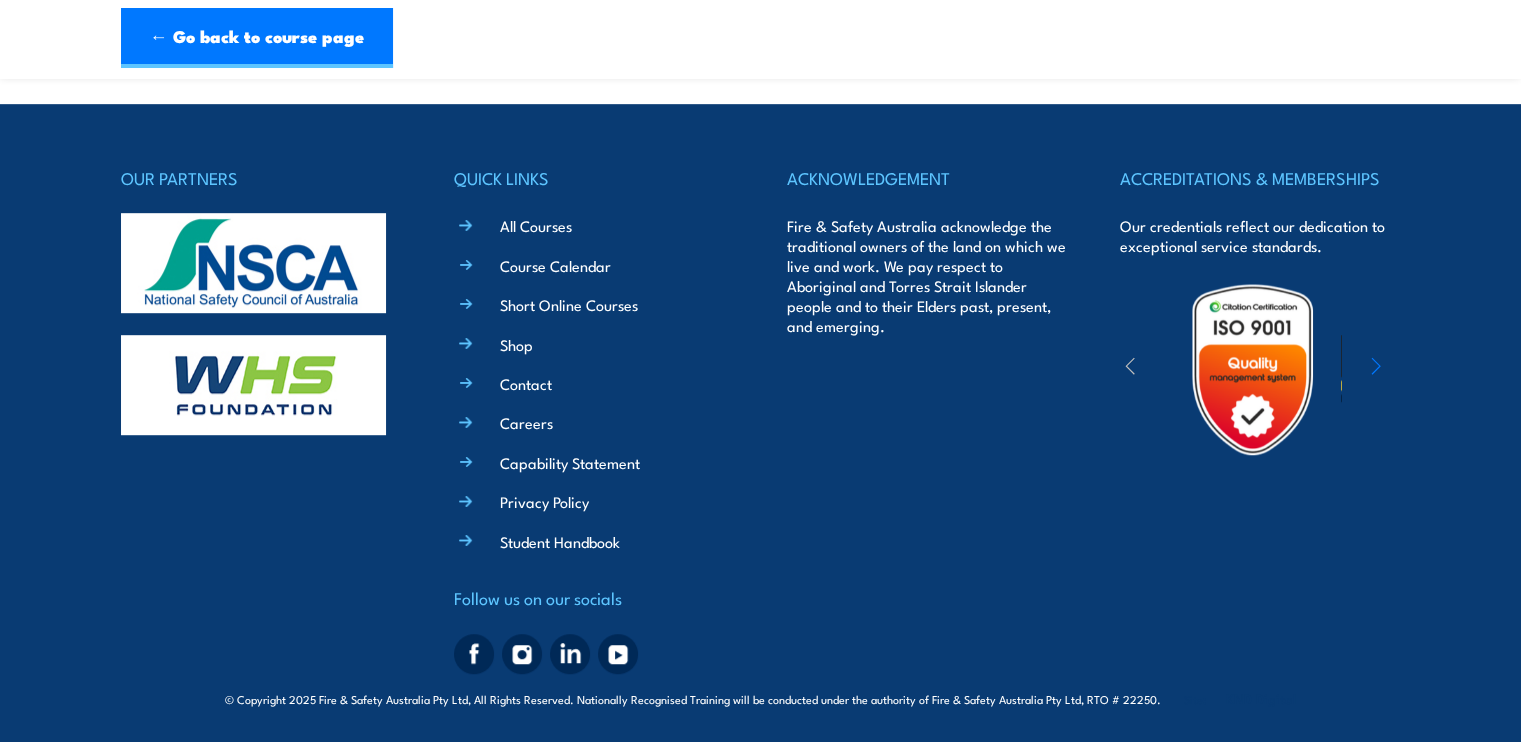 scroll, scrollTop: 1154, scrollLeft: 0, axis: vertical 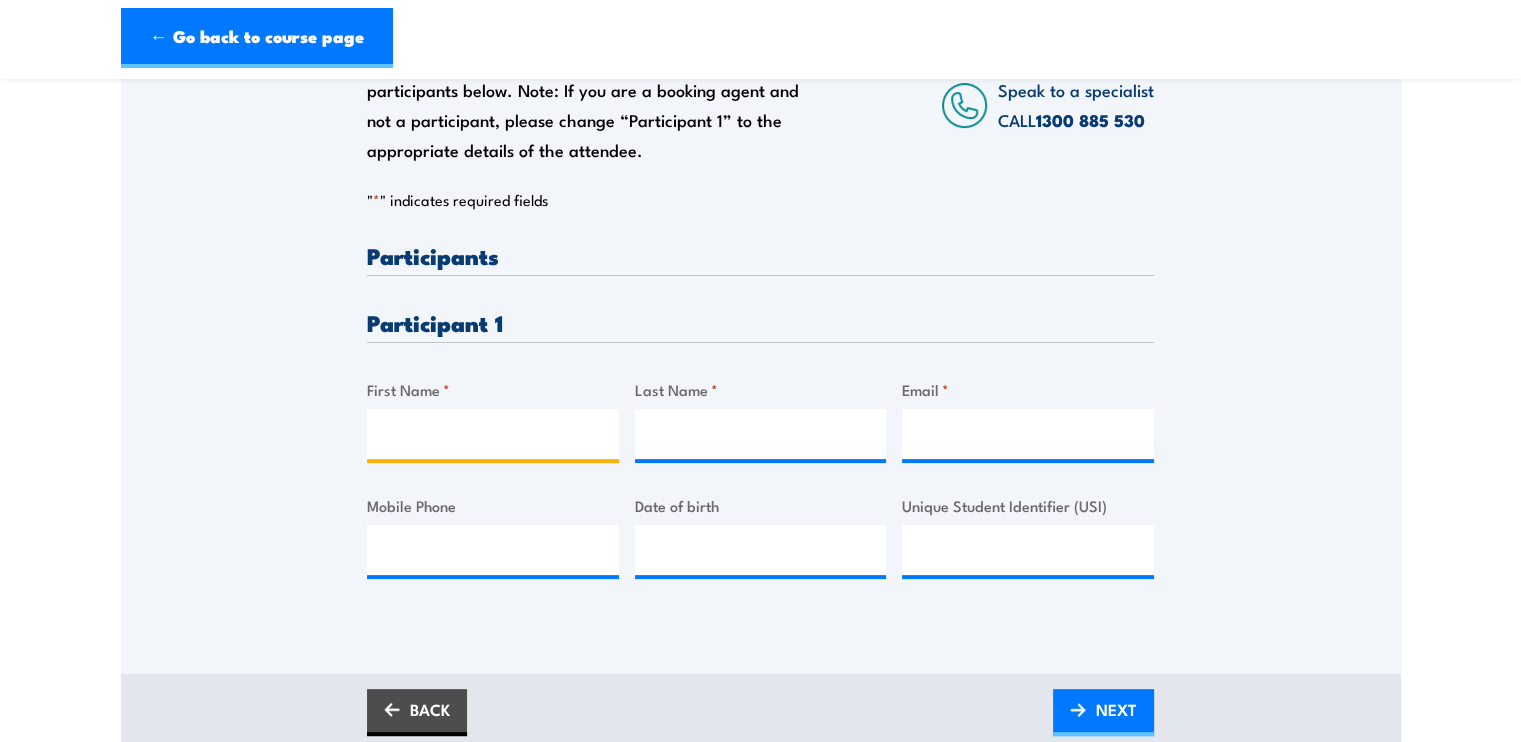 click on "First Name *" at bounding box center (493, 434) 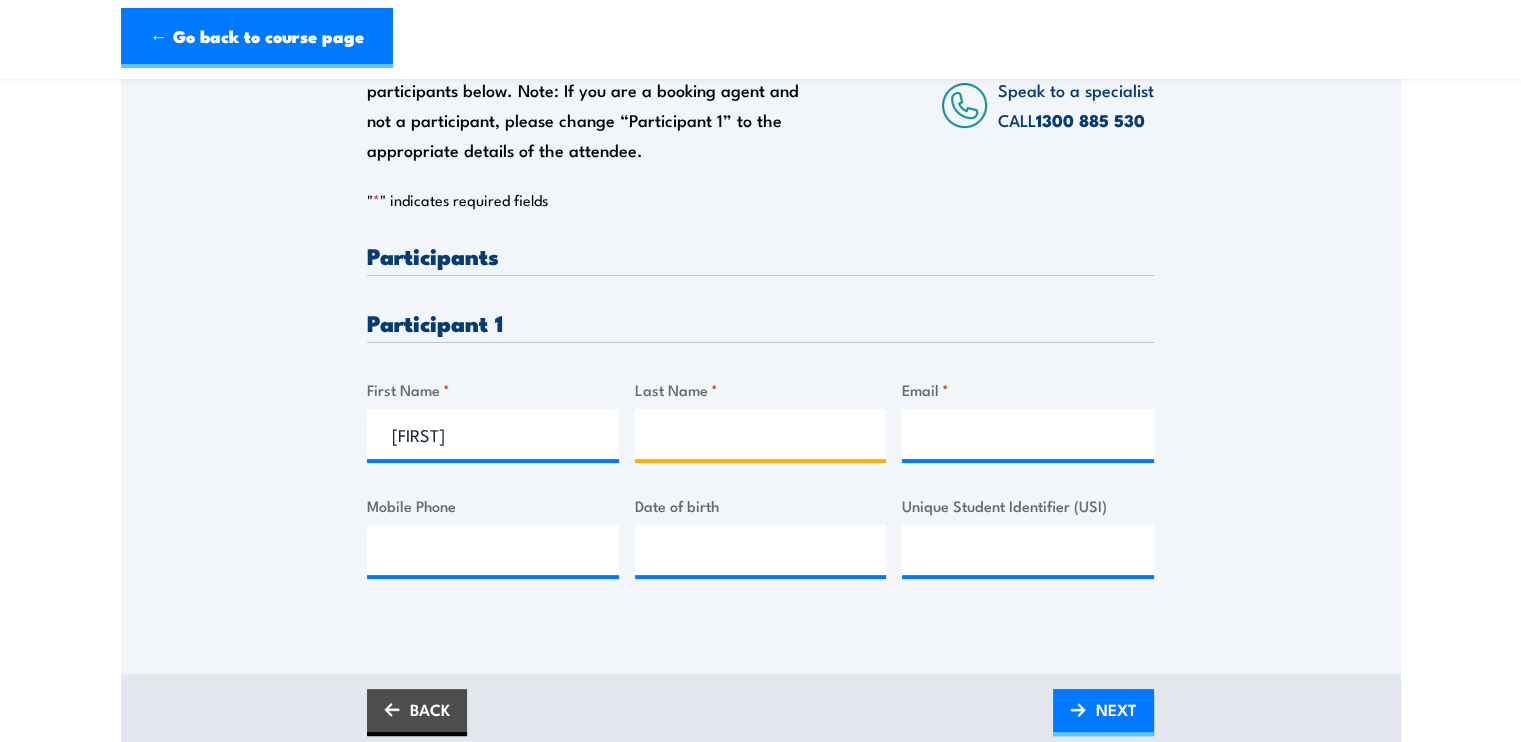 type on "[LAST]" 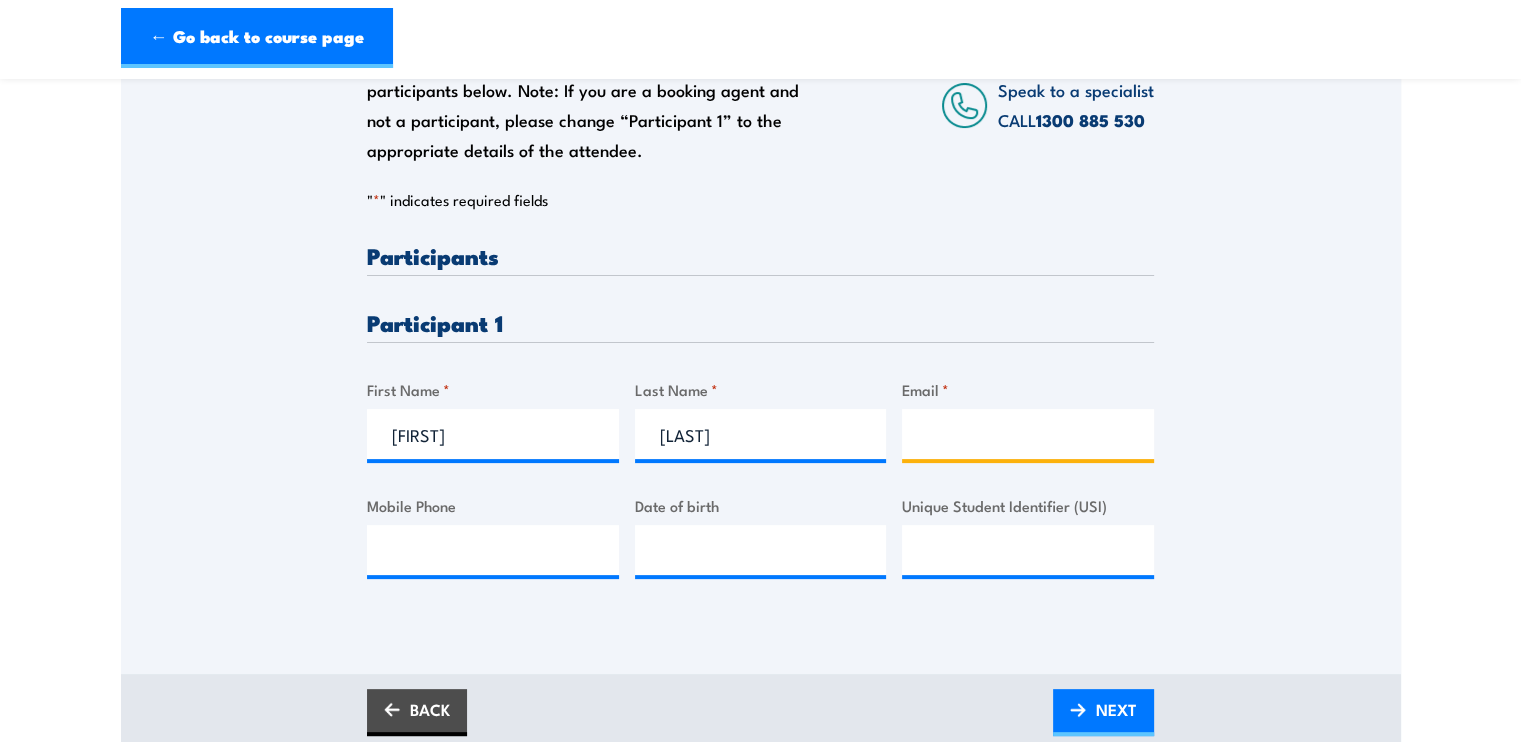 type on "[EMAIL]" 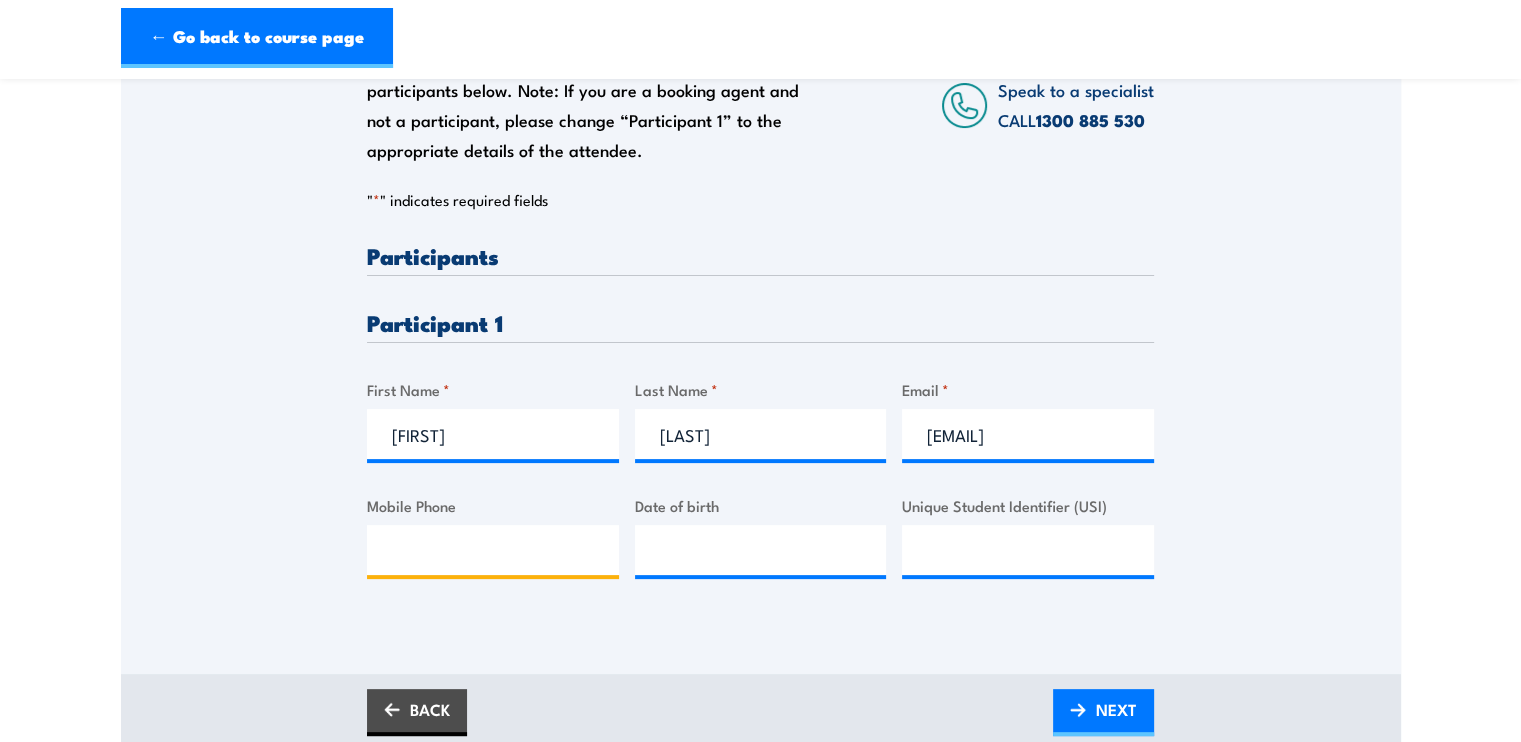 type on "[PHONE]" 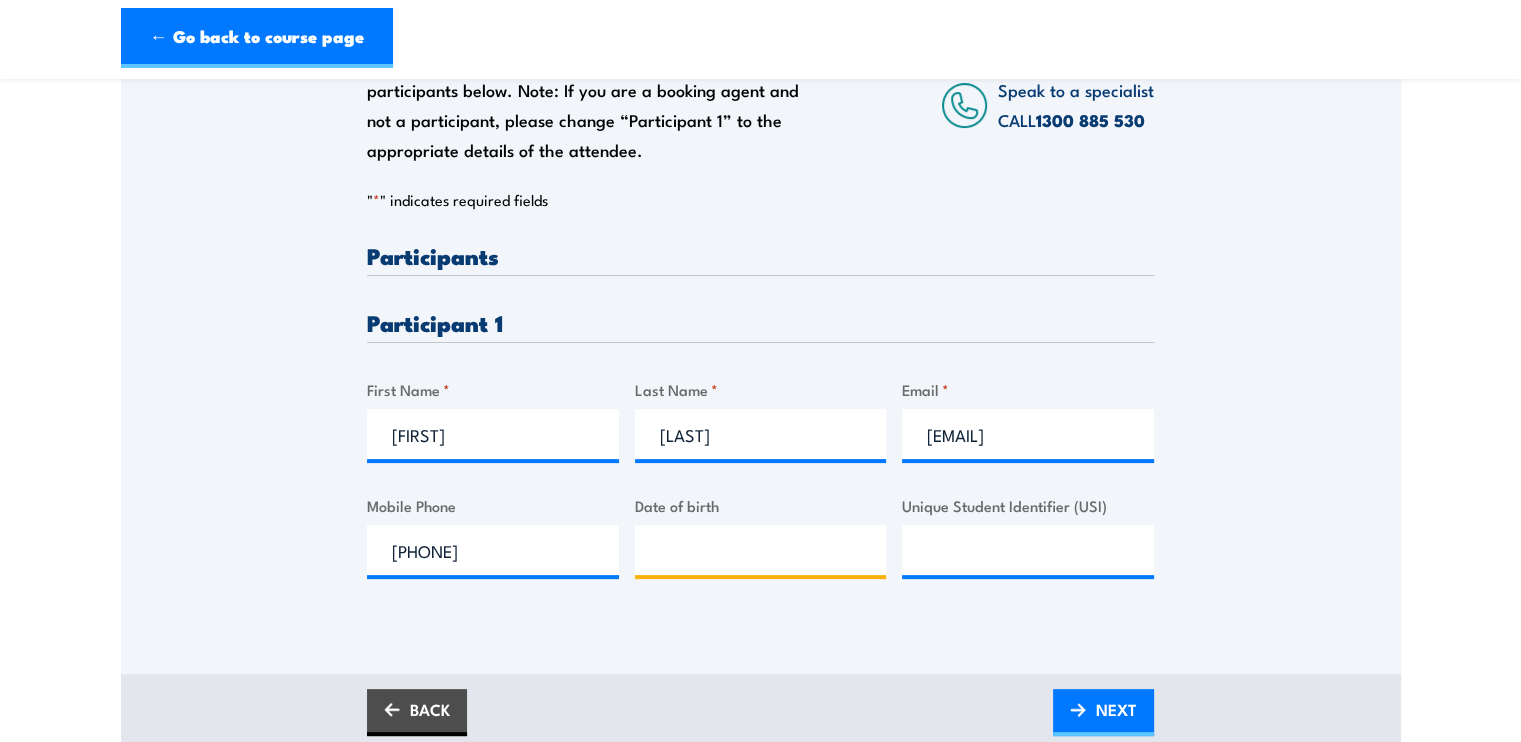 type on "__/__/____" 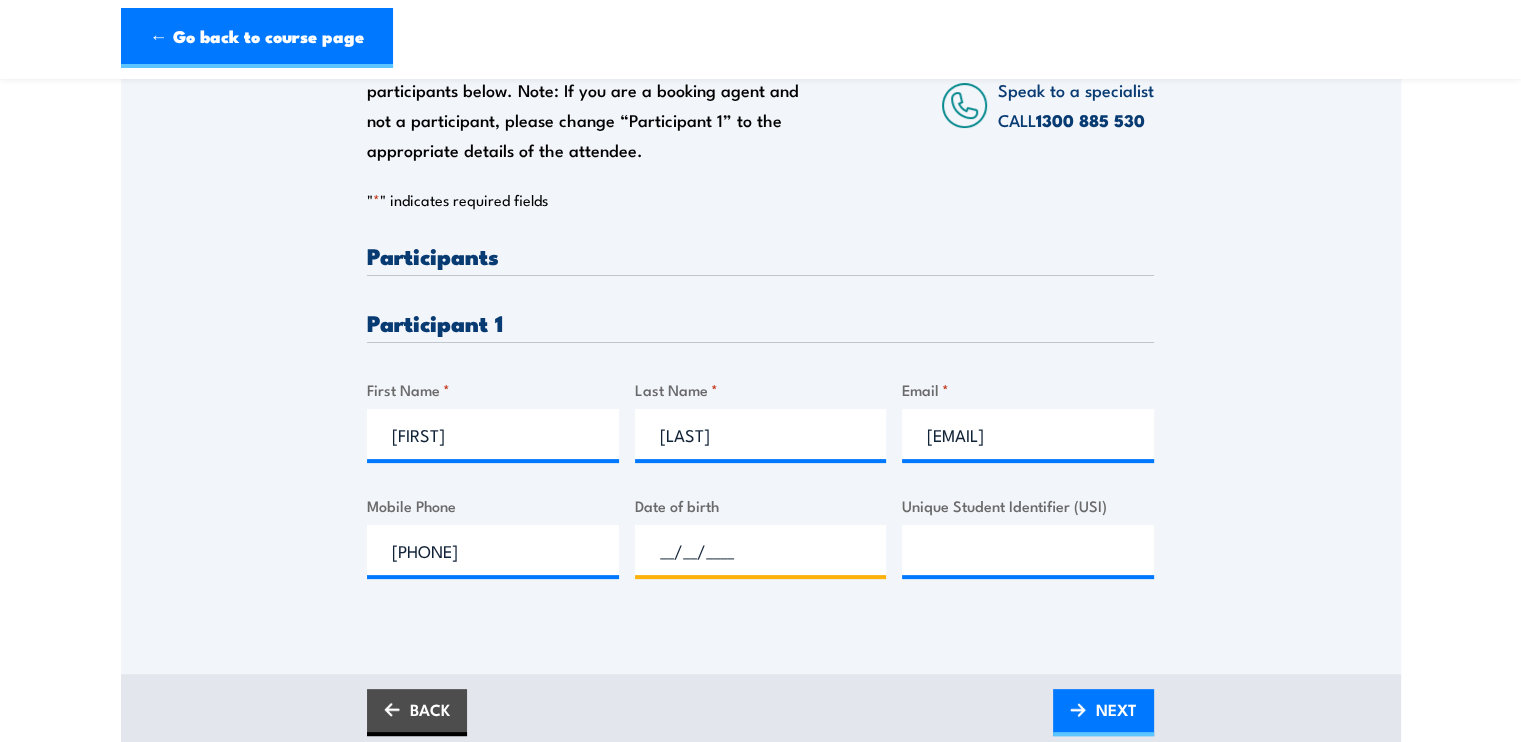 click on "__/__/____" at bounding box center [761, 550] 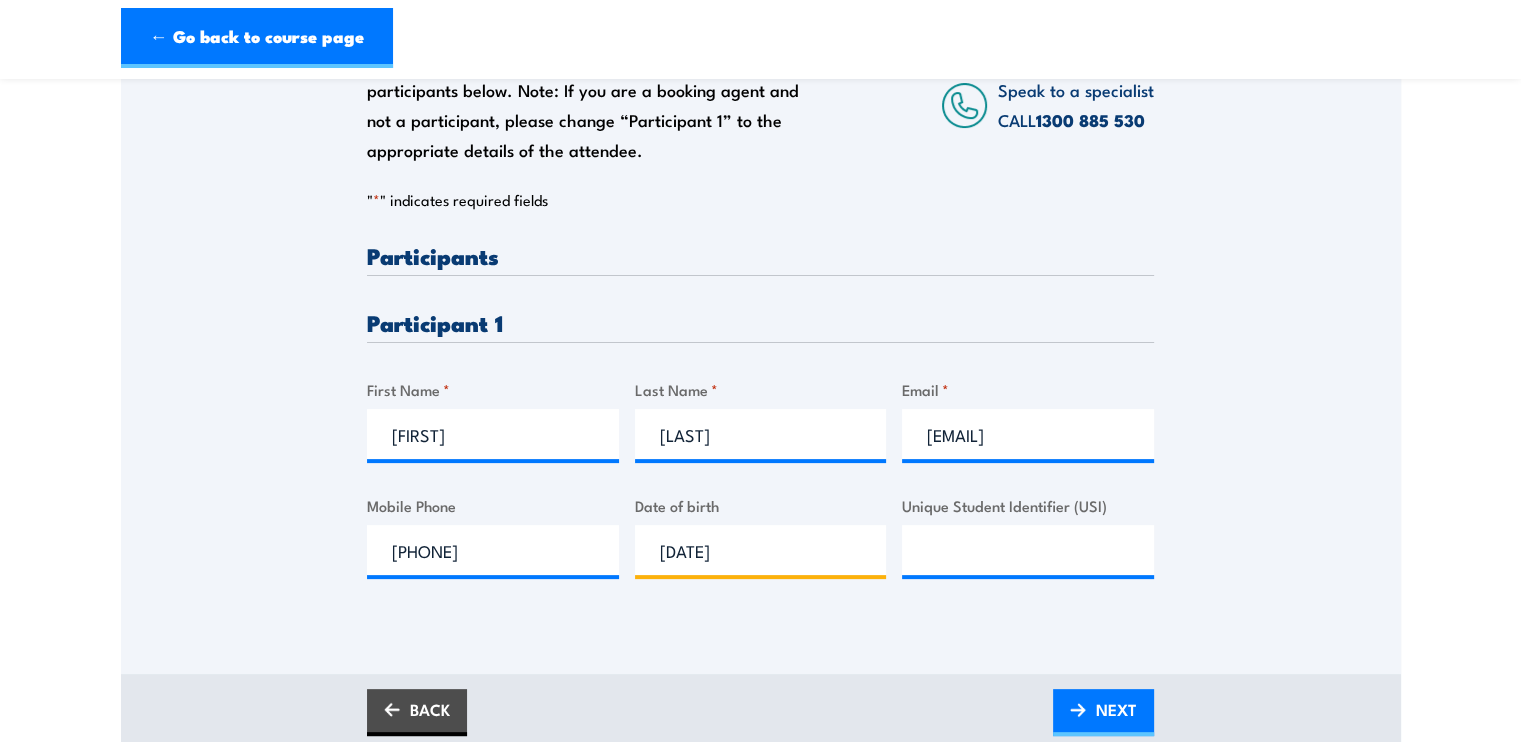 type on "[DATE]" 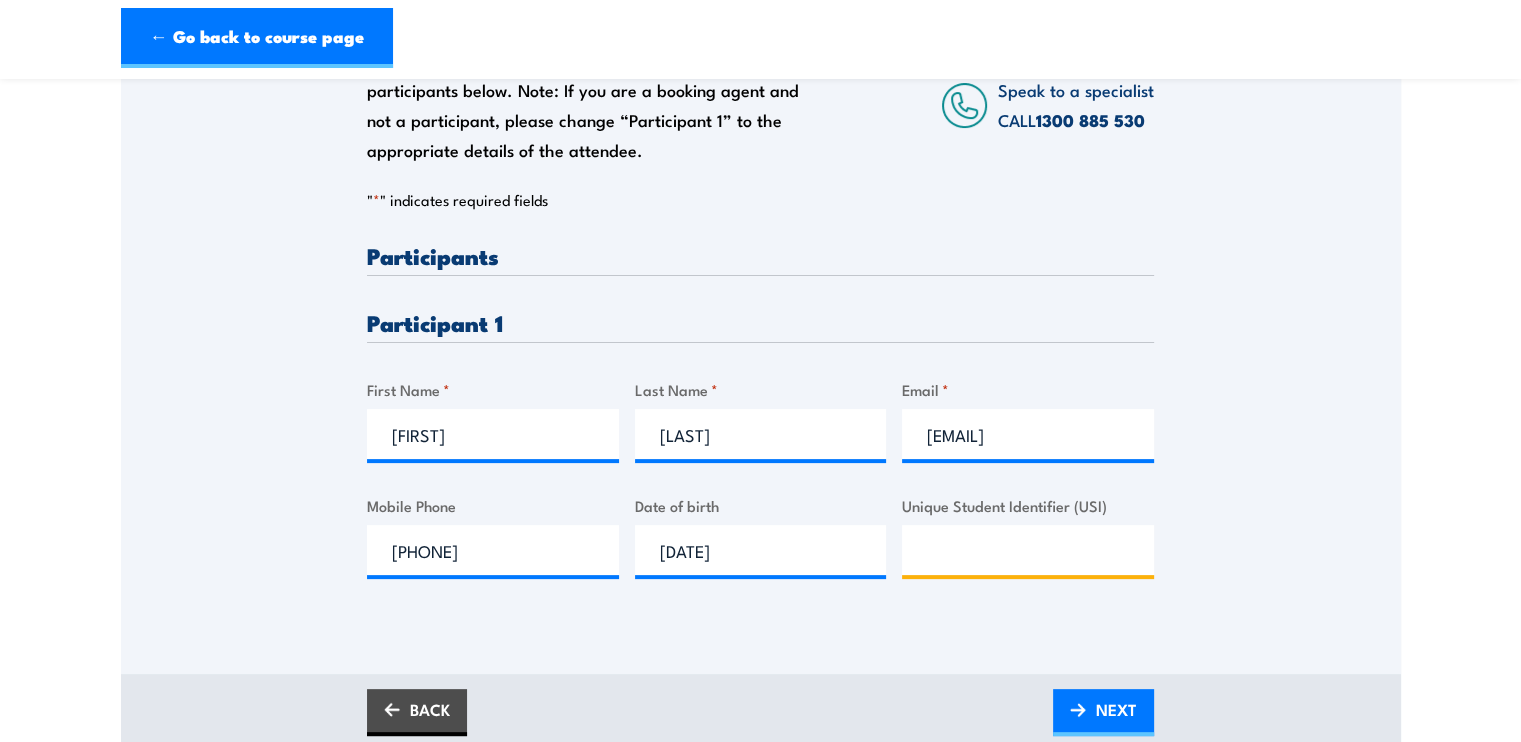 click on "Unique Student Identifier (USI)" at bounding box center (1028, 550) 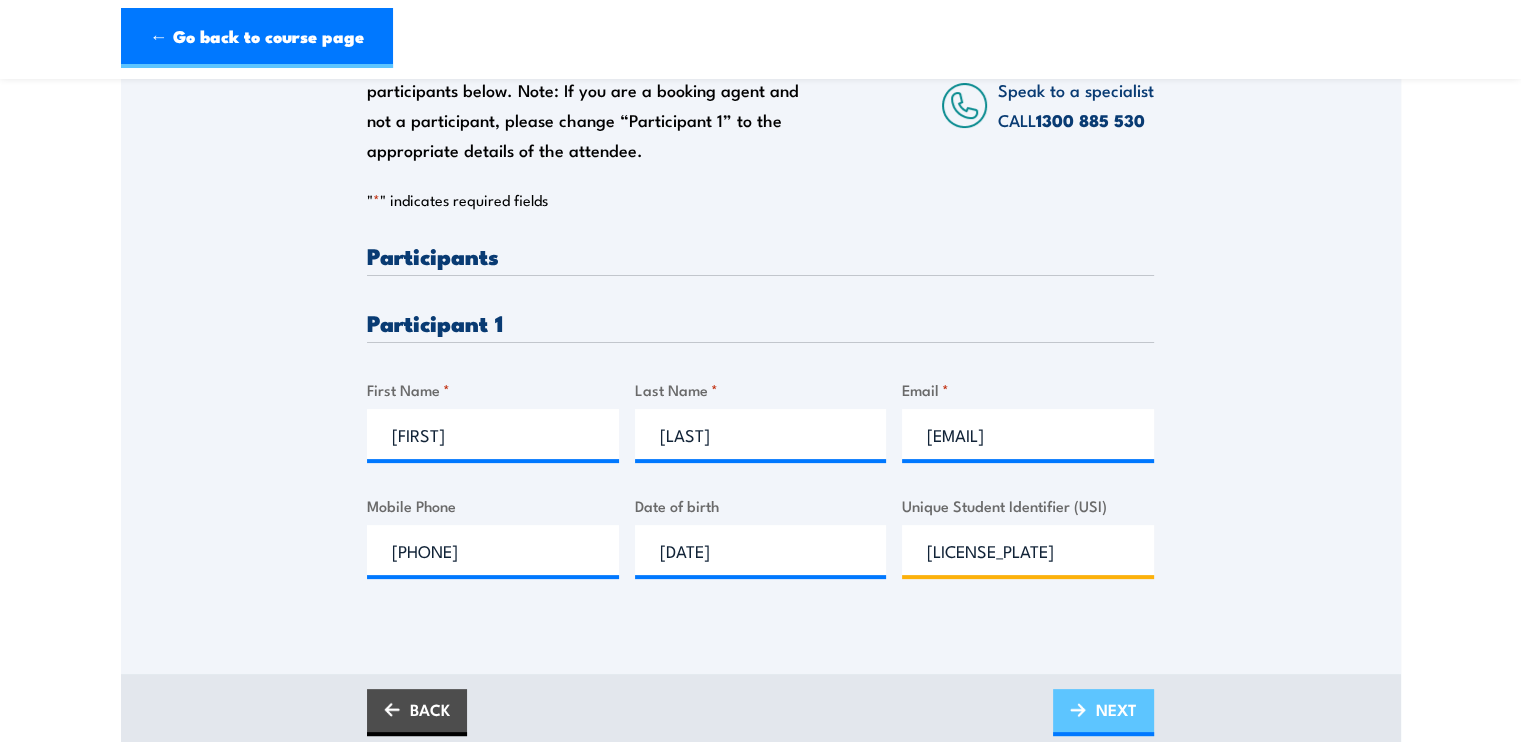 type on "[LICENSE_PLATE]" 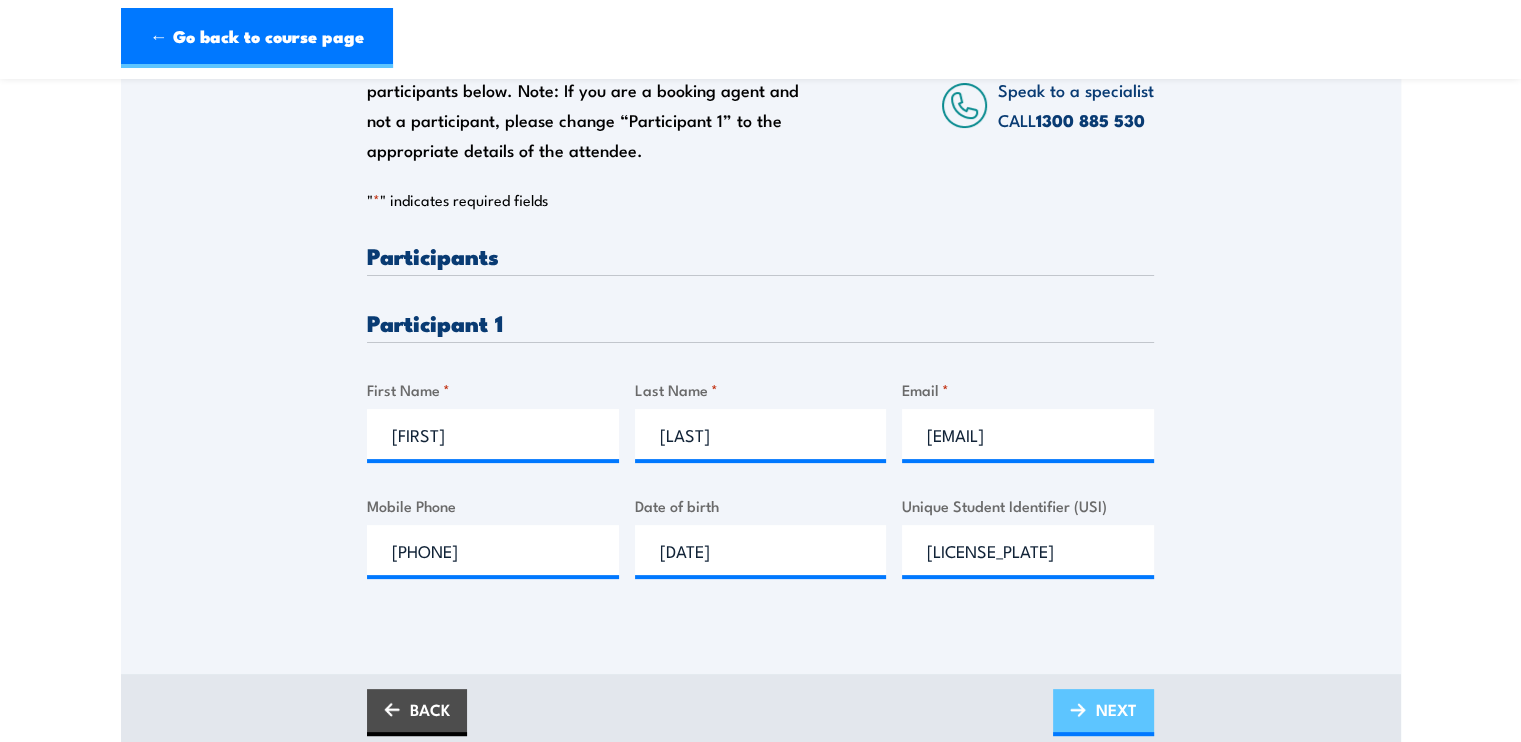 click on "NEXT" at bounding box center [1116, 709] 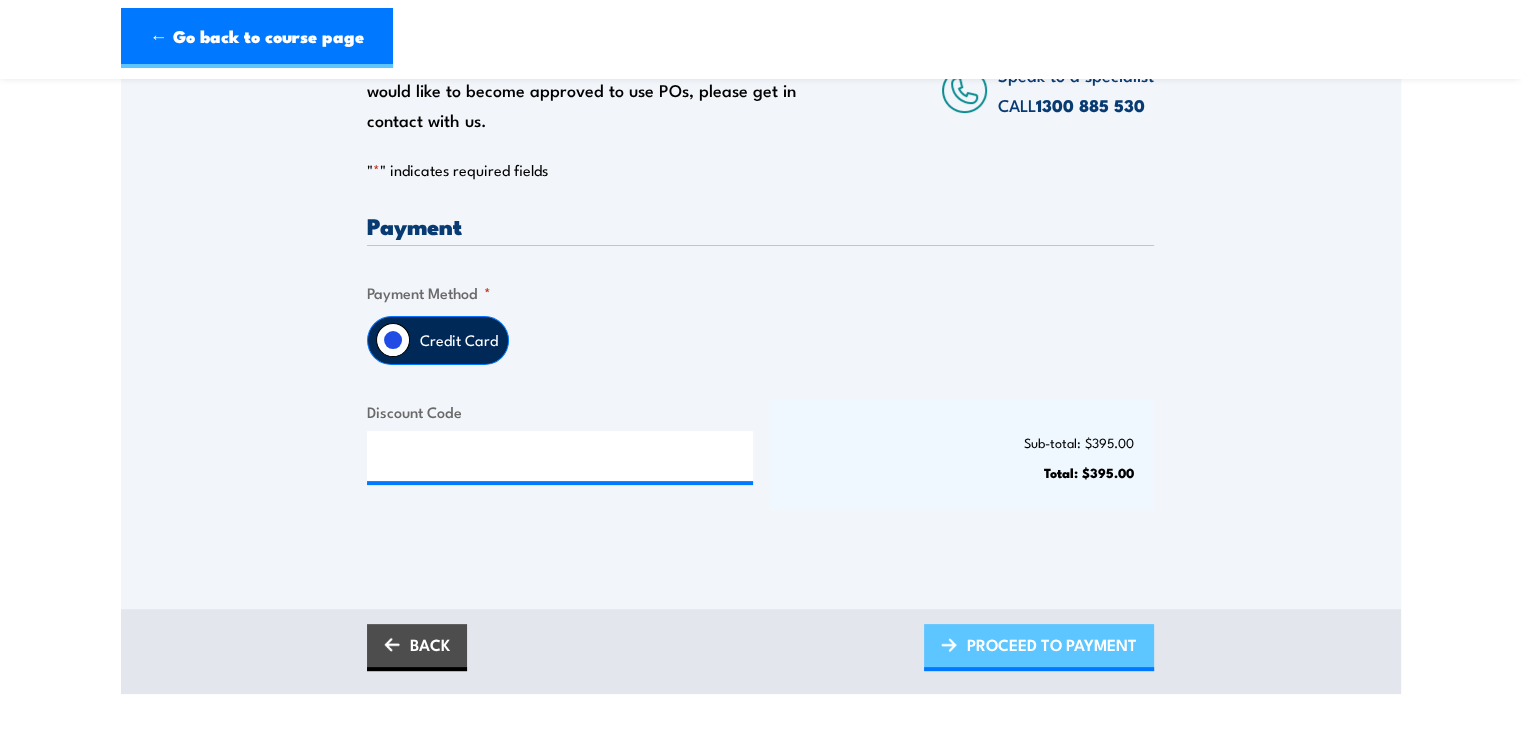 scroll, scrollTop: 131, scrollLeft: 0, axis: vertical 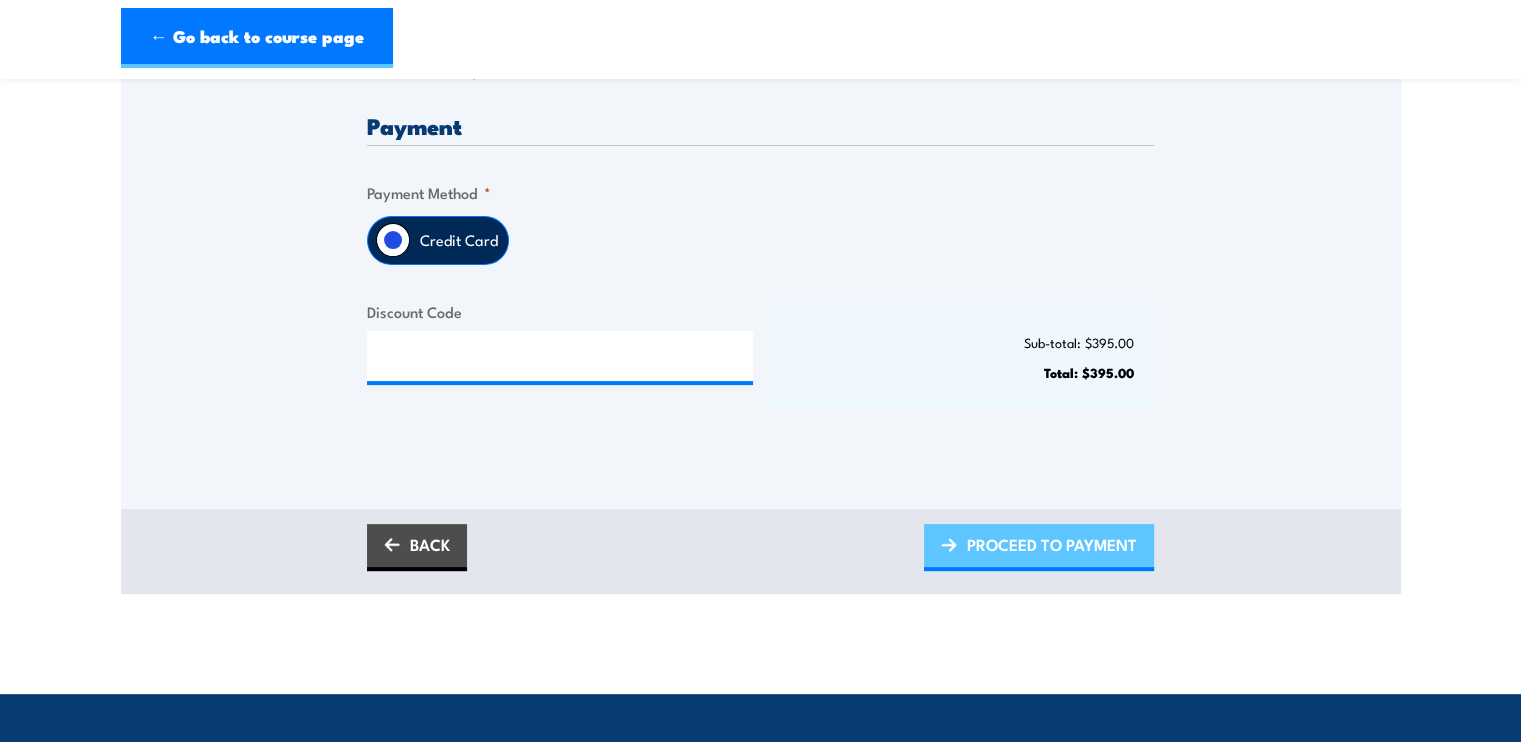 click on "PROCEED TO PAYMENT" at bounding box center [1052, 544] 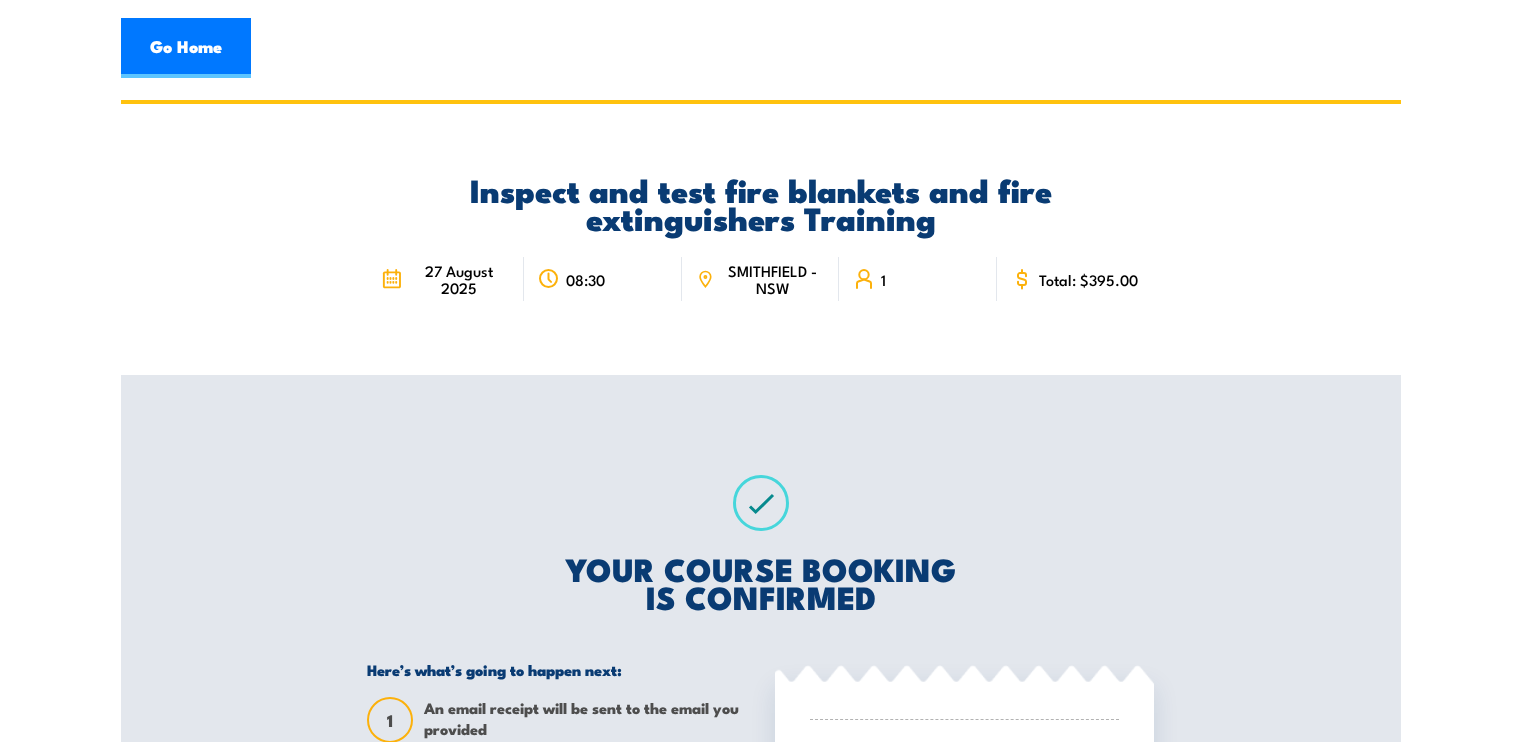 scroll, scrollTop: 0, scrollLeft: 0, axis: both 